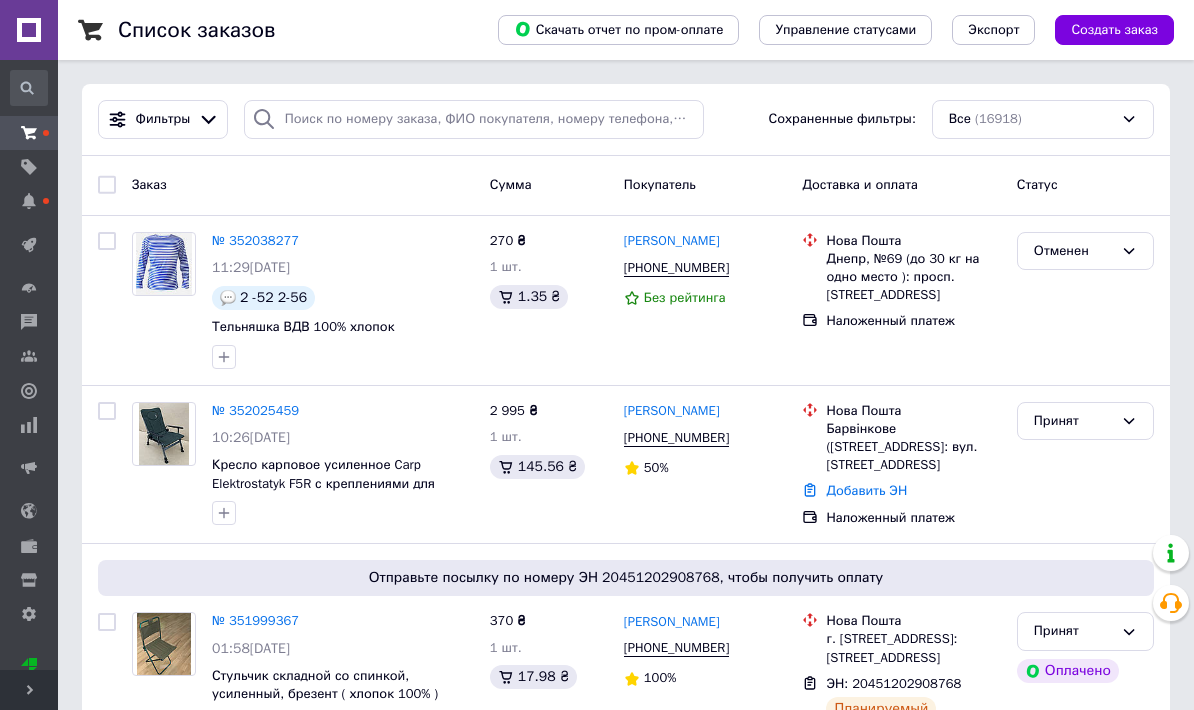 scroll, scrollTop: 0, scrollLeft: 0, axis: both 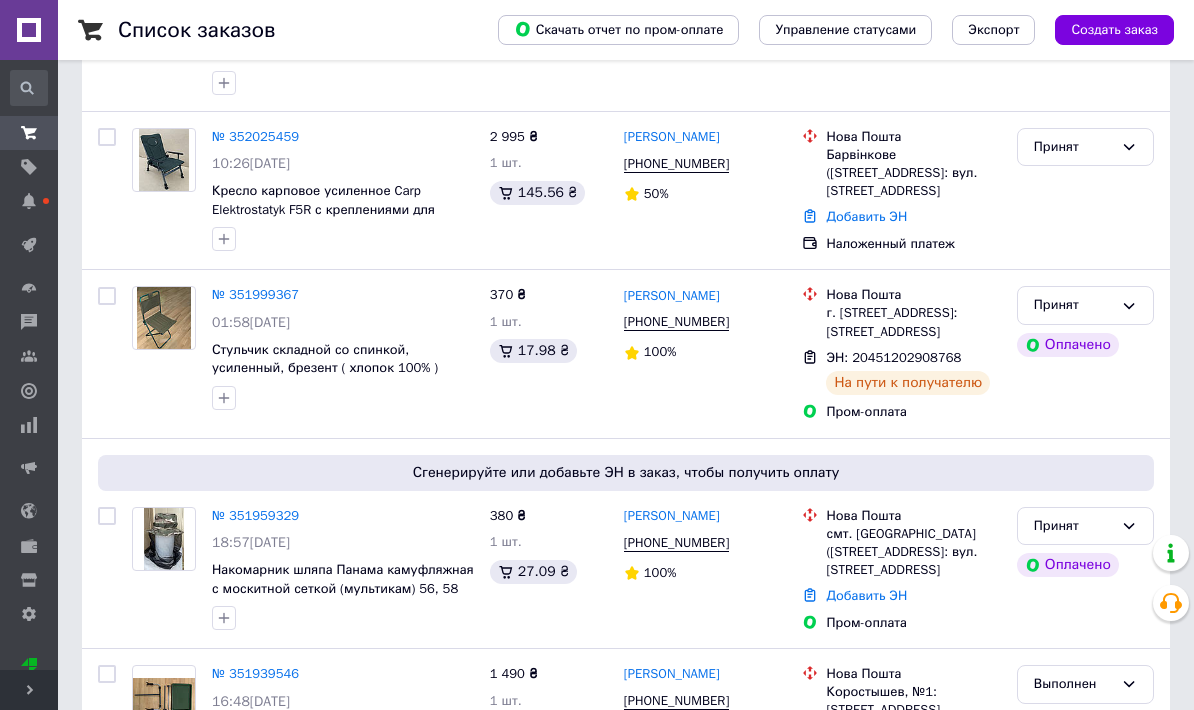 click on "Принят" at bounding box center [1073, 305] 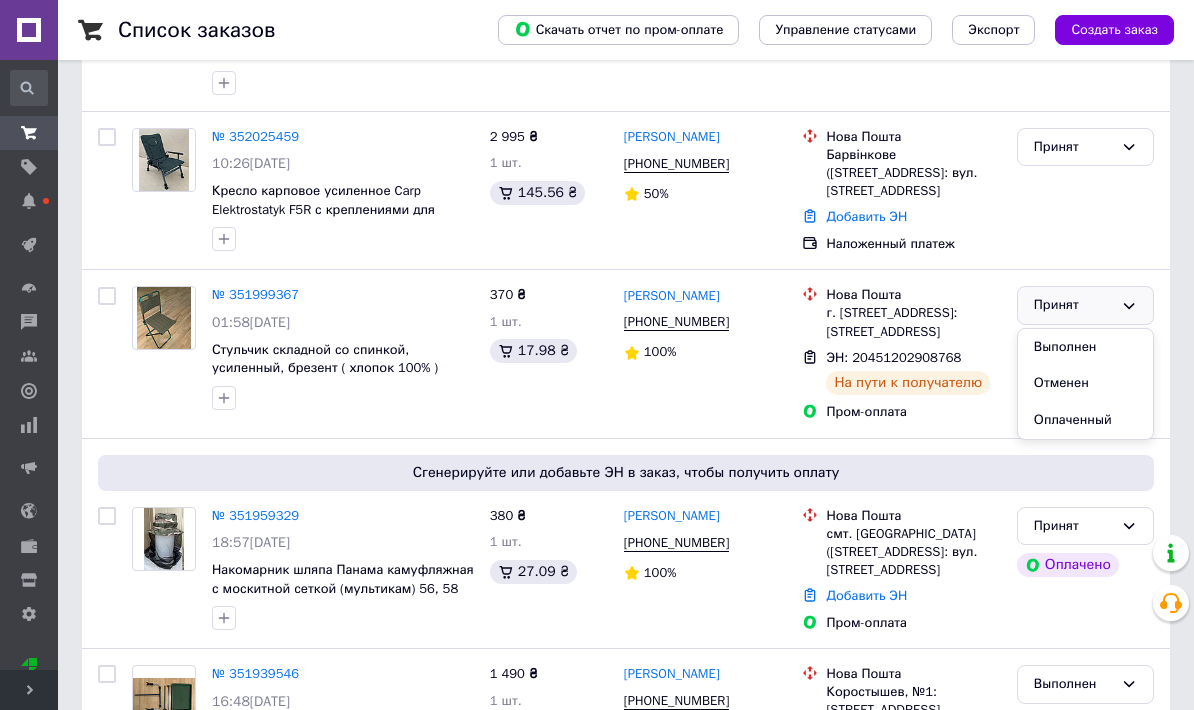 click on "Выполнен" at bounding box center [1085, 347] 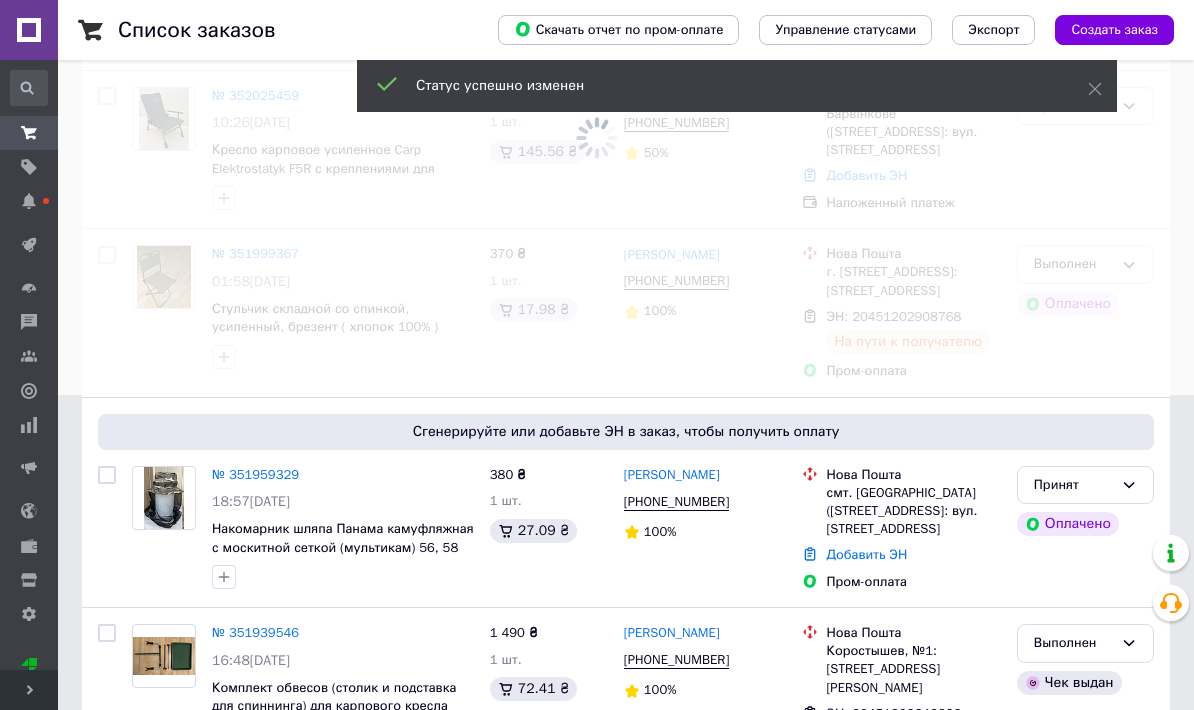 scroll, scrollTop: 318, scrollLeft: 0, axis: vertical 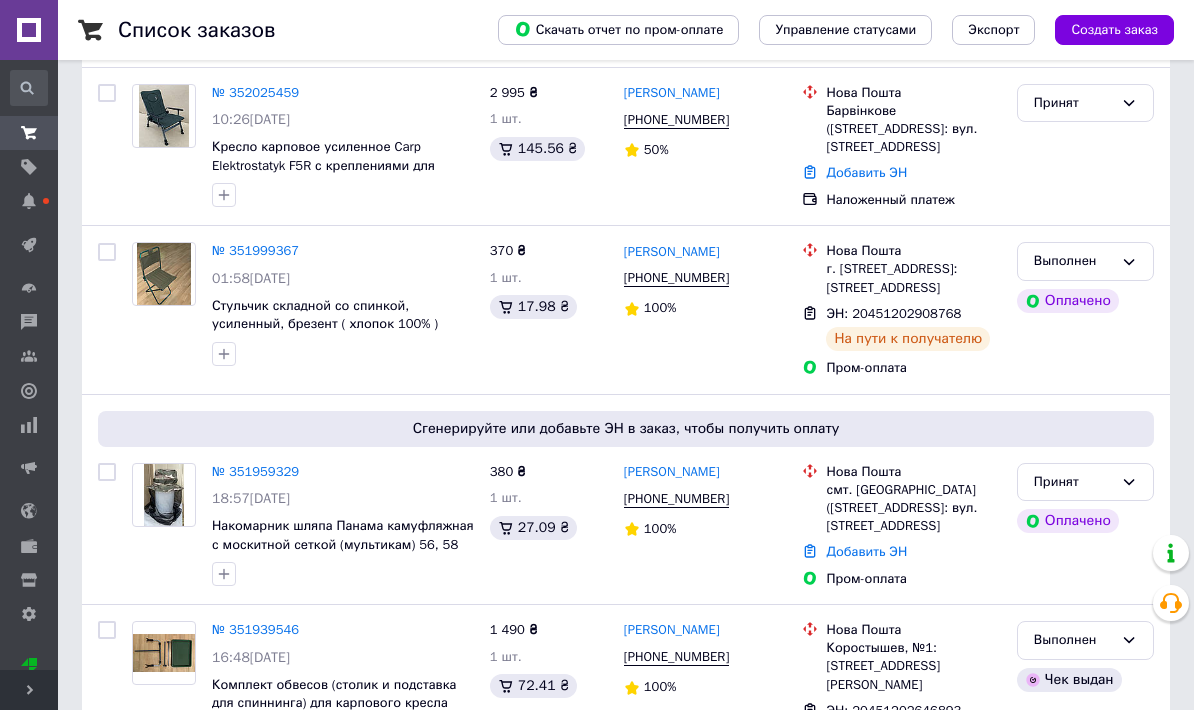 click on "№ 351999367" at bounding box center [255, 250] 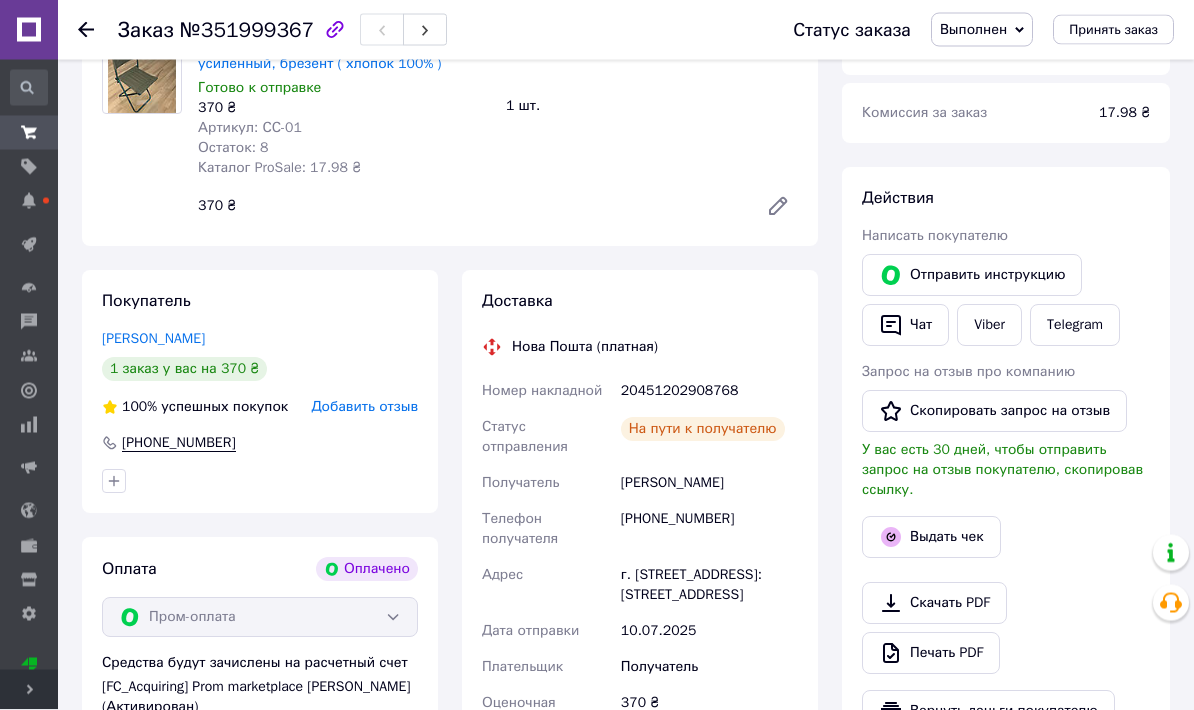 scroll, scrollTop: 351, scrollLeft: 0, axis: vertical 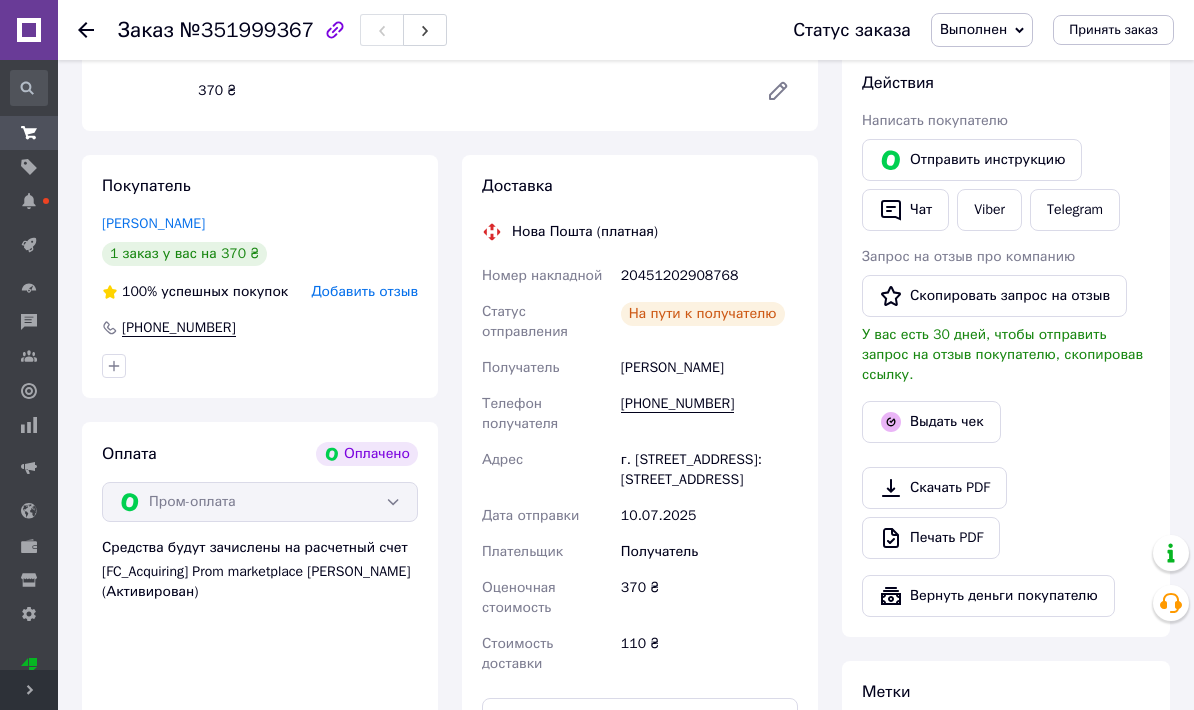 click on "Выдать чек" at bounding box center (931, 422) 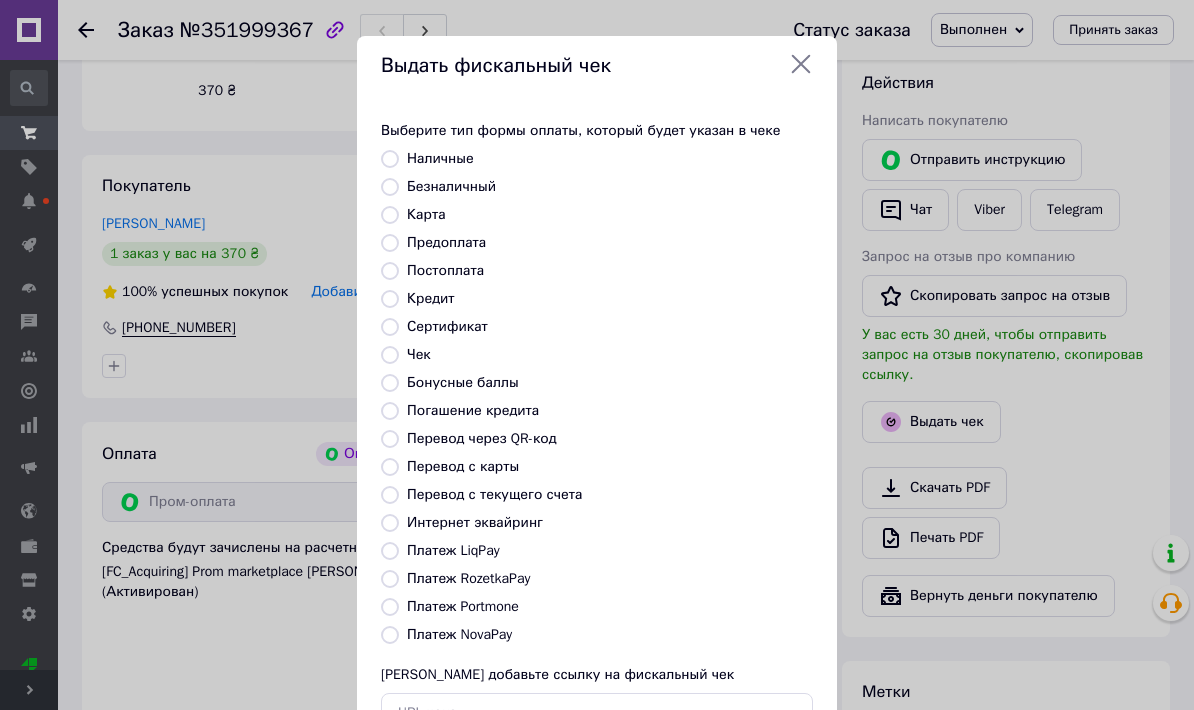 click on "Постоплата" at bounding box center [445, 270] 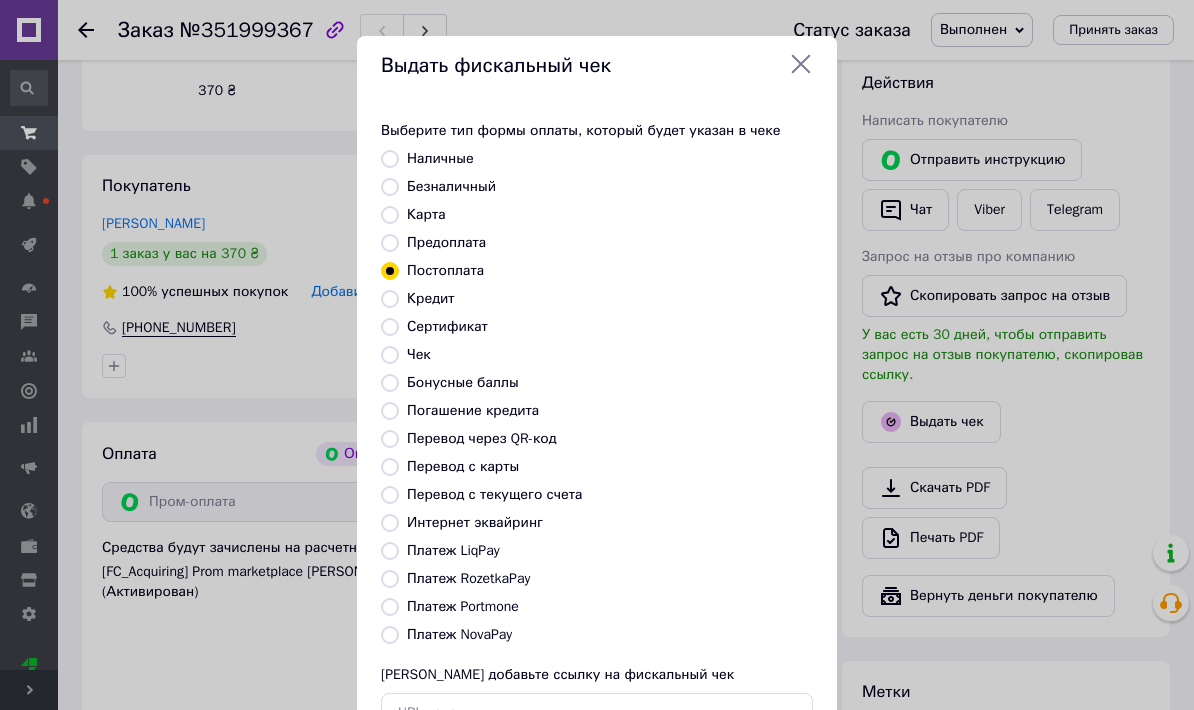 click on "Выбрать" at bounding box center (764, 778) 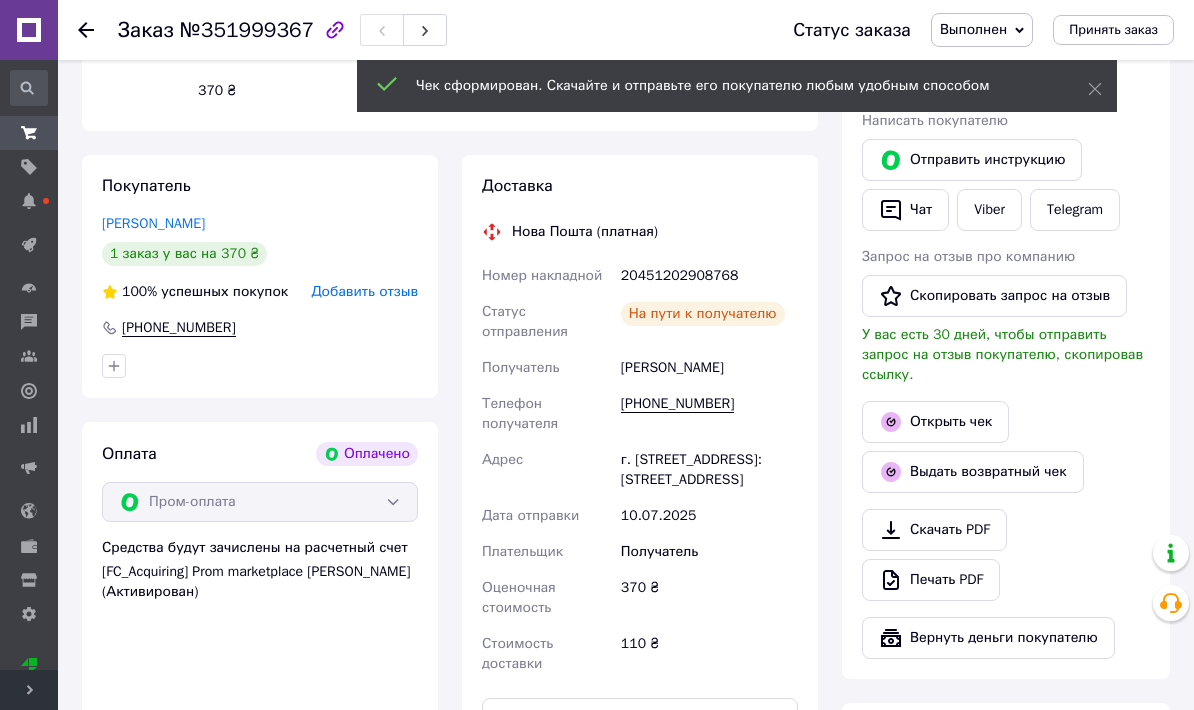 click 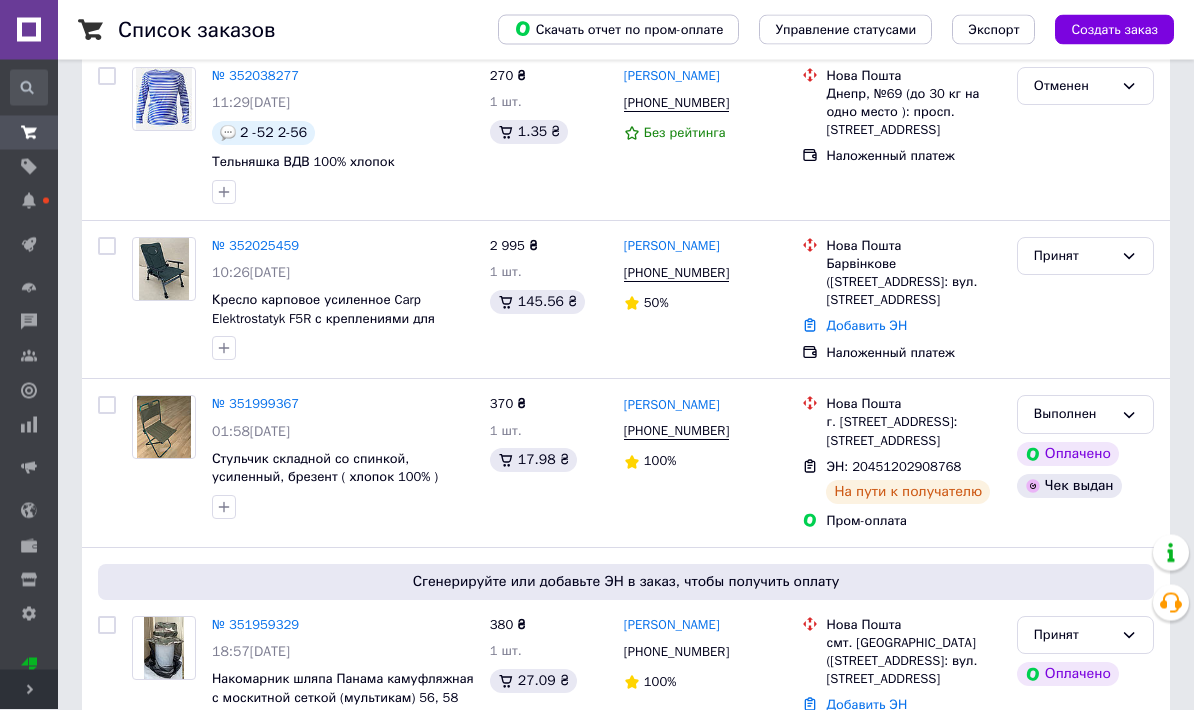 click on "№ 352025459" at bounding box center [255, 246] 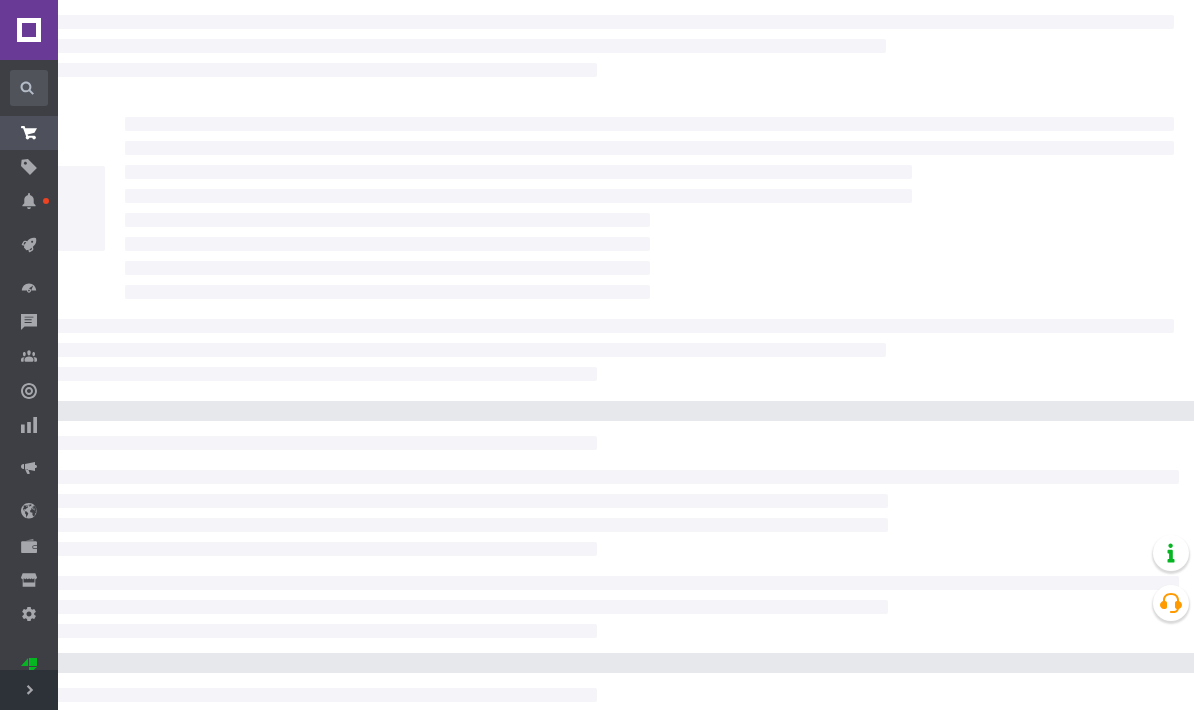 click at bounding box center (649, 208) 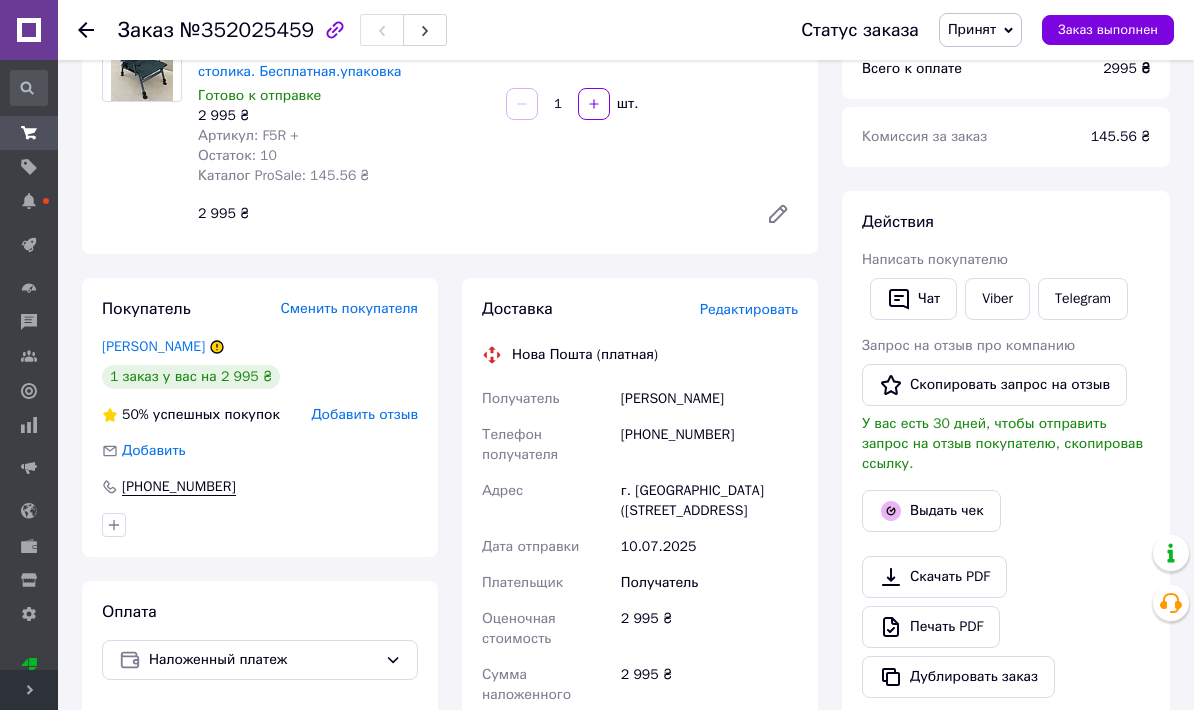 scroll, scrollTop: 170, scrollLeft: 0, axis: vertical 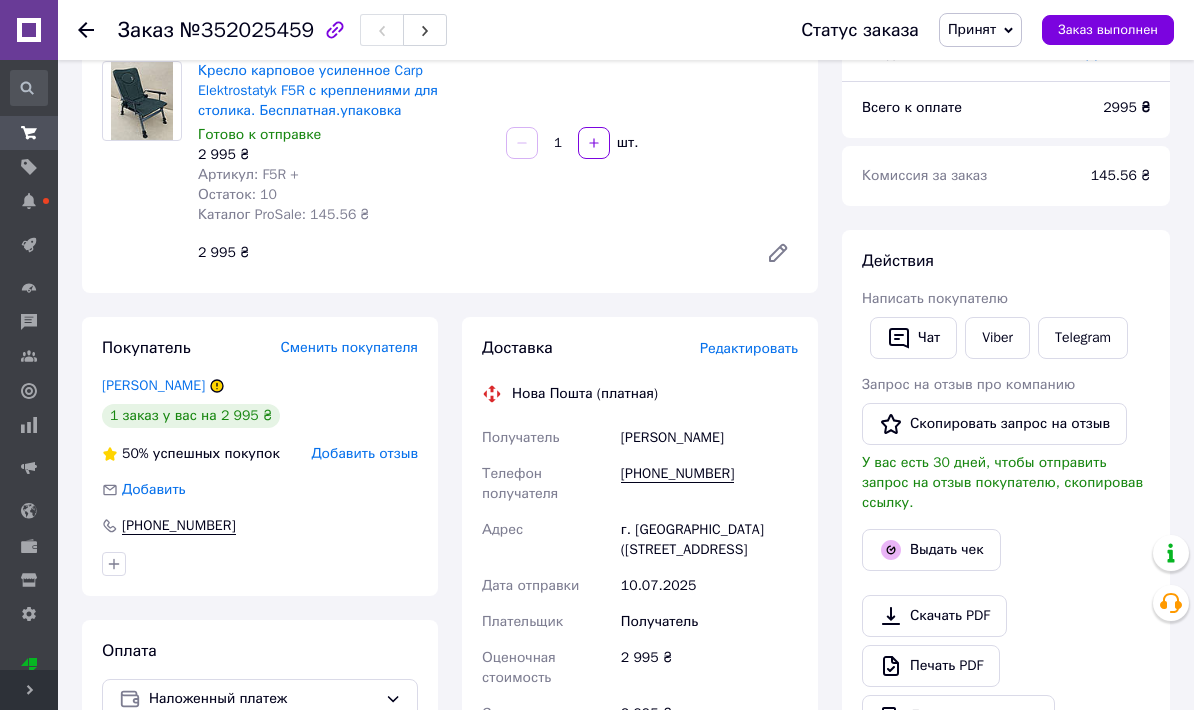 click on "Выдать чек" at bounding box center [931, 550] 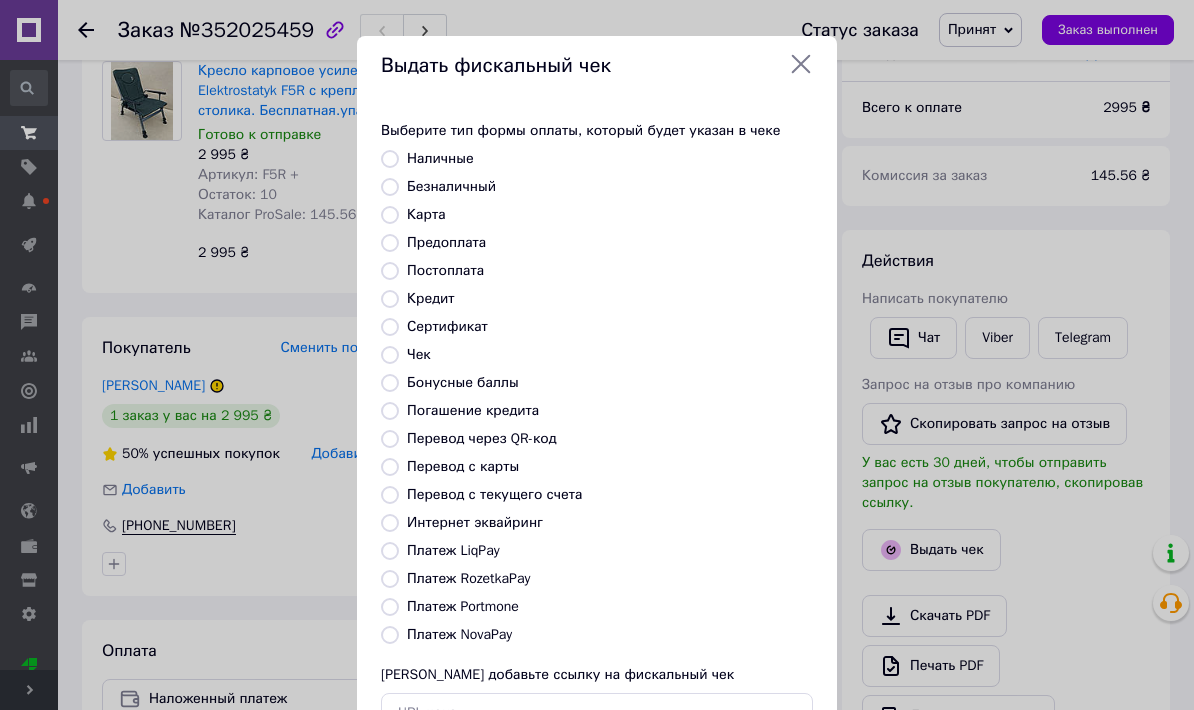 click on "Постоплата" at bounding box center [445, 270] 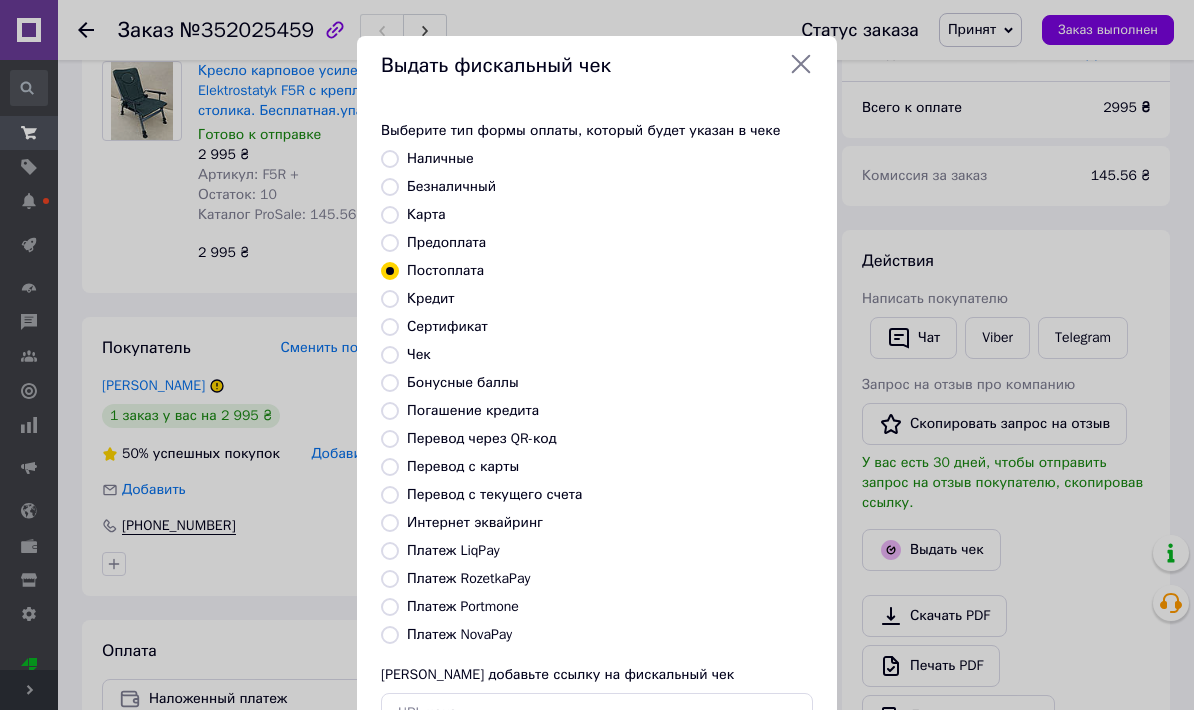 click on "Выбрать" at bounding box center (764, 778) 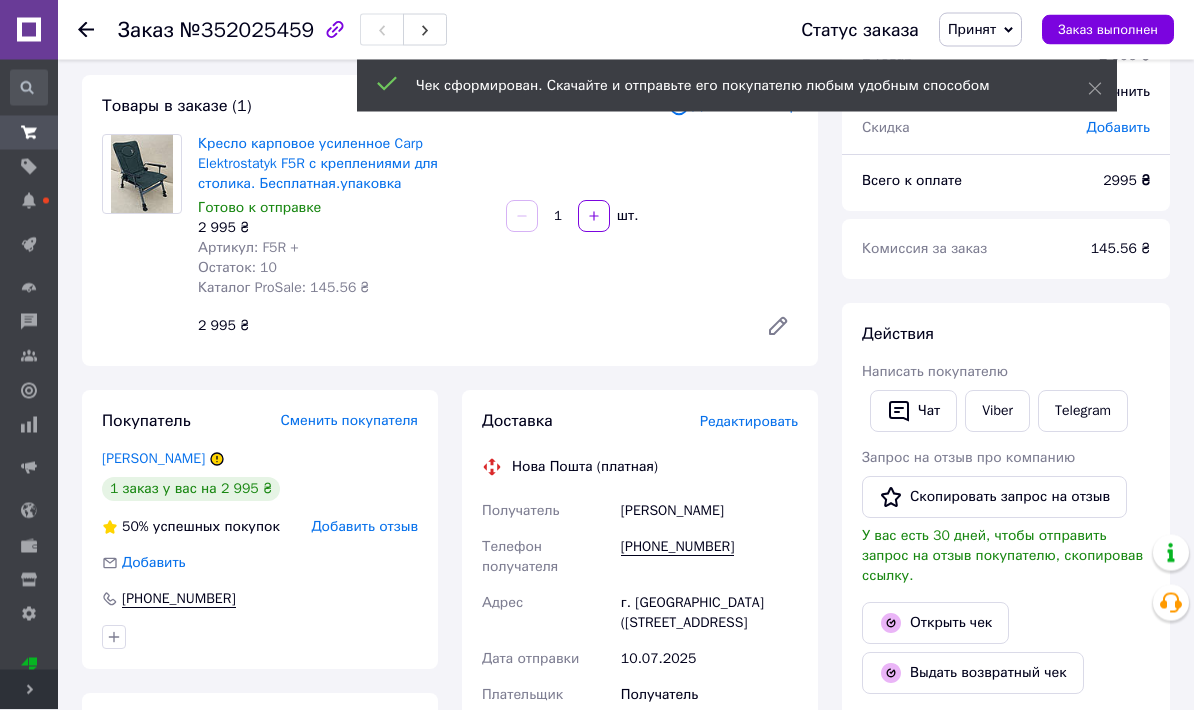 scroll, scrollTop: 95, scrollLeft: 0, axis: vertical 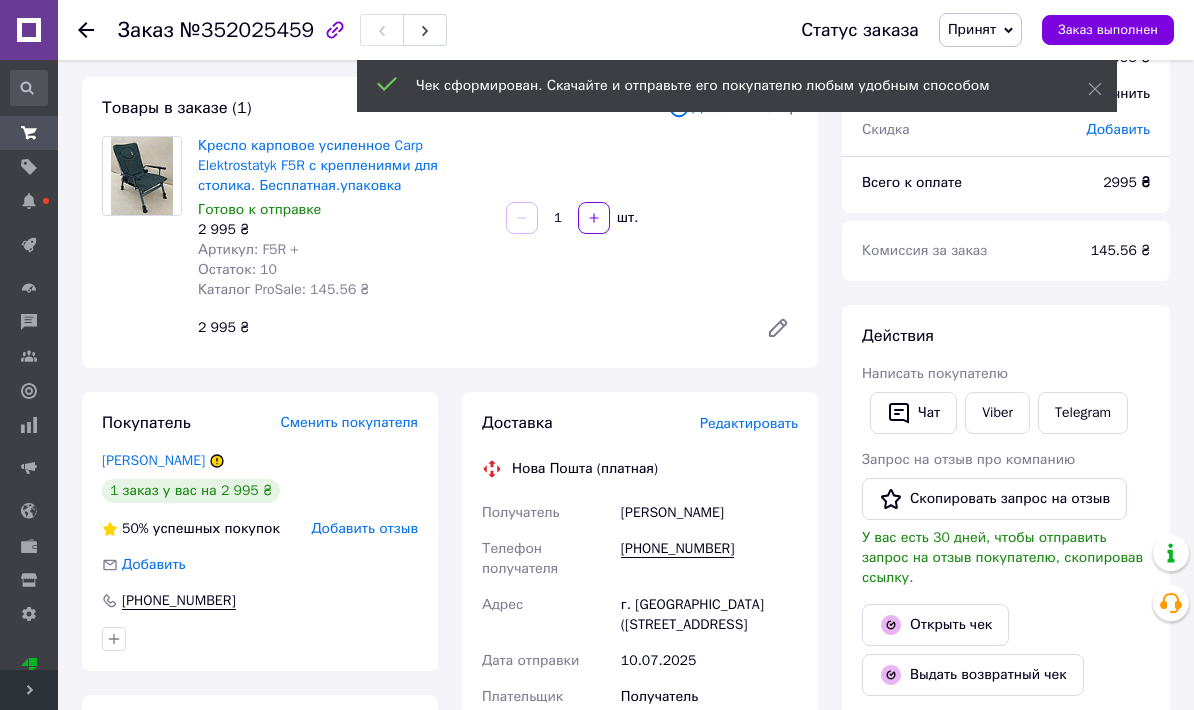 click on "Редактировать" at bounding box center [749, 423] 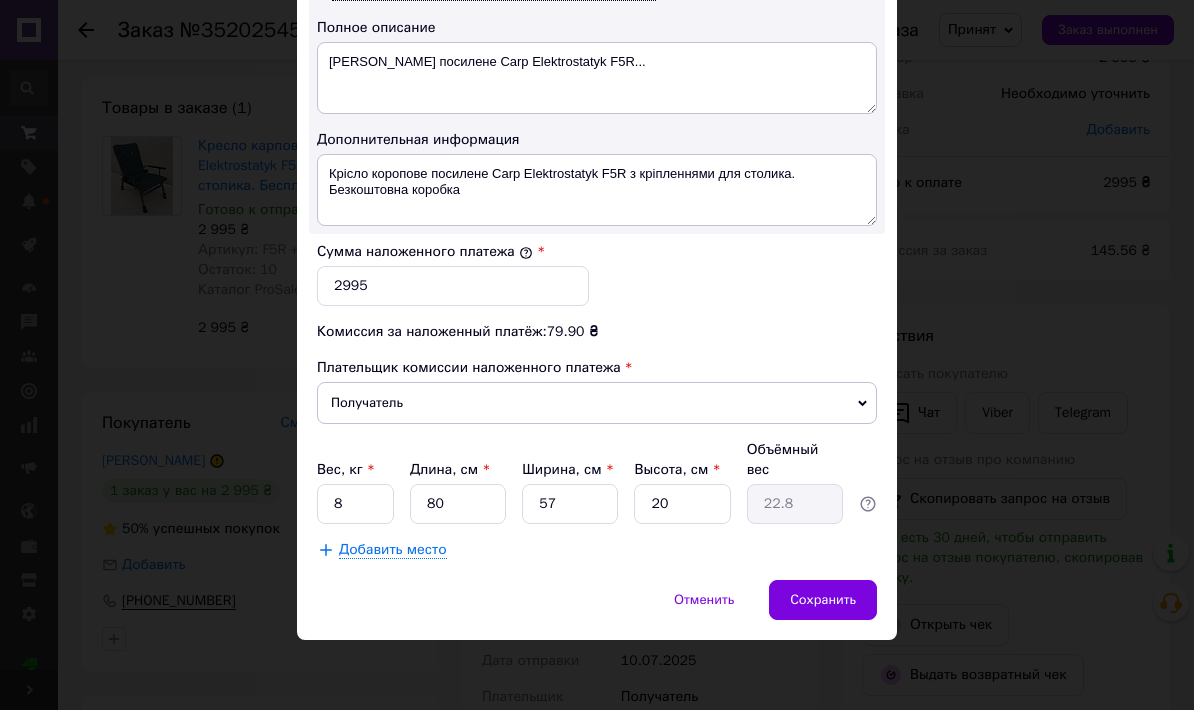 scroll, scrollTop: 1059, scrollLeft: 0, axis: vertical 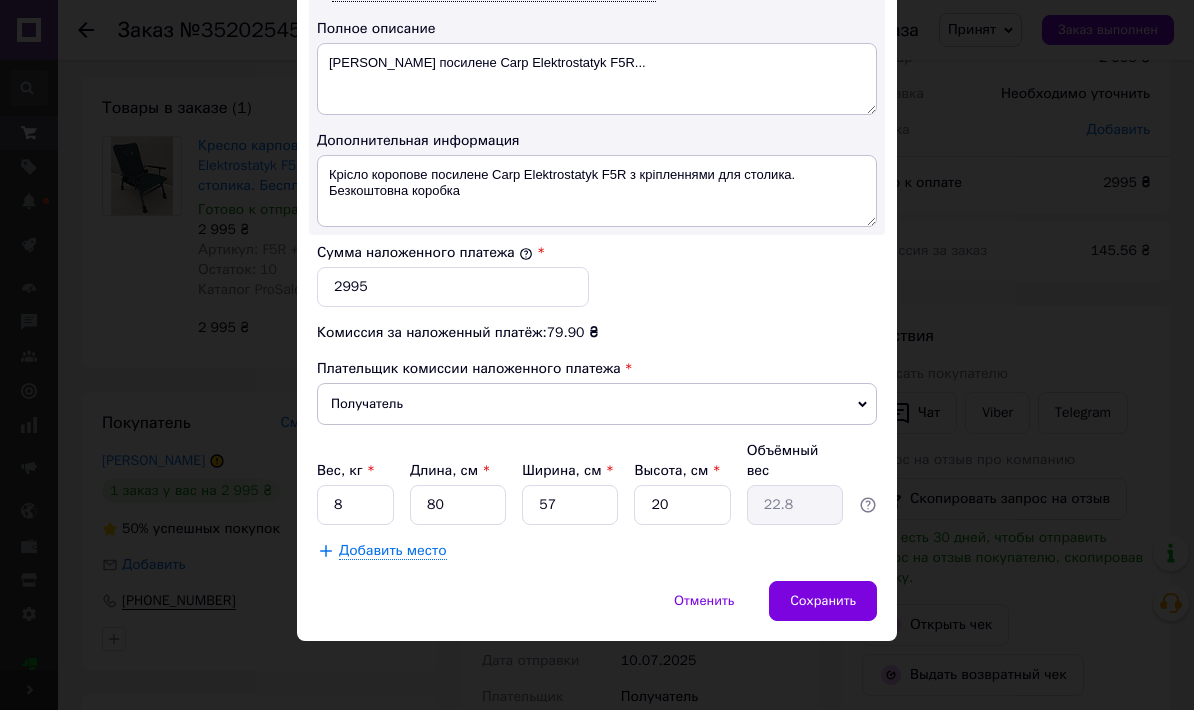 click on "Сохранить" at bounding box center (823, 601) 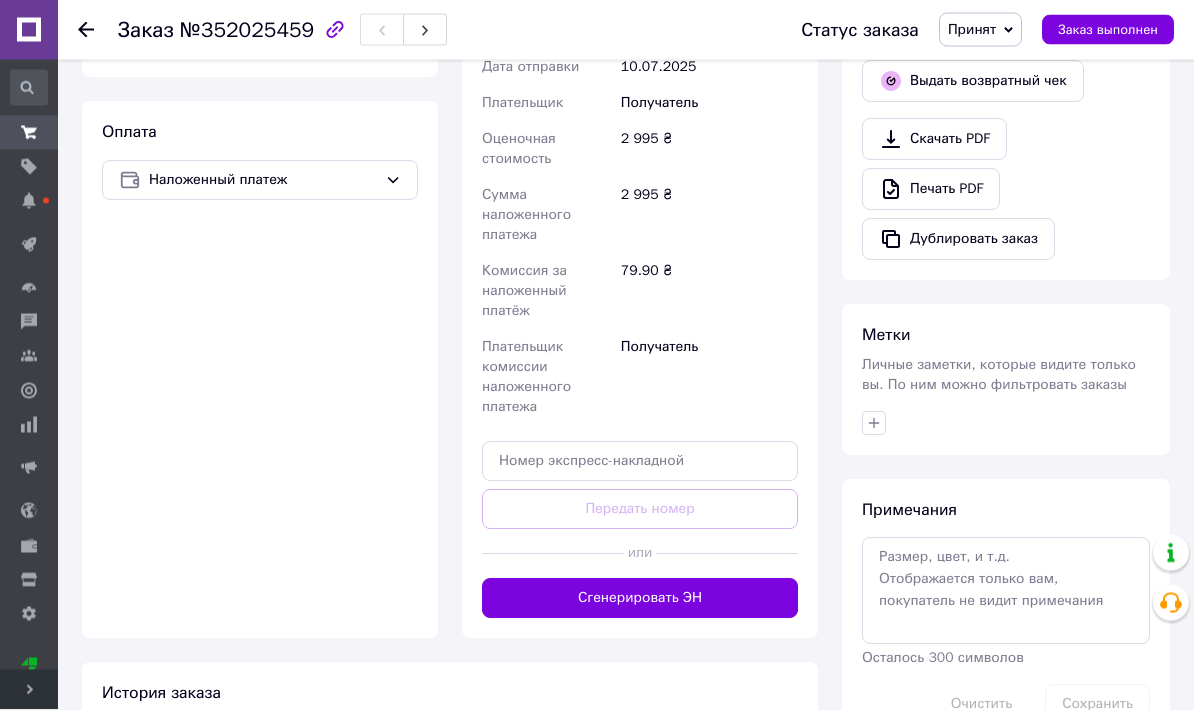 scroll, scrollTop: 689, scrollLeft: 0, axis: vertical 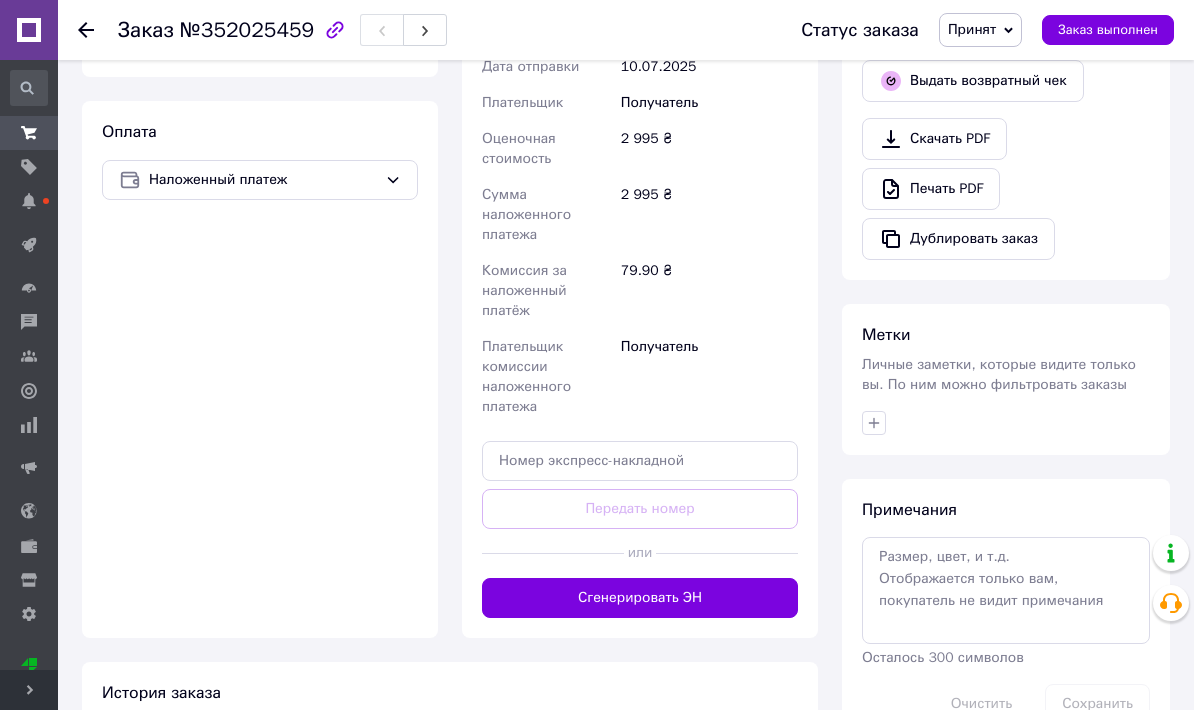 click on "Сгенерировать ЭН" at bounding box center (640, 598) 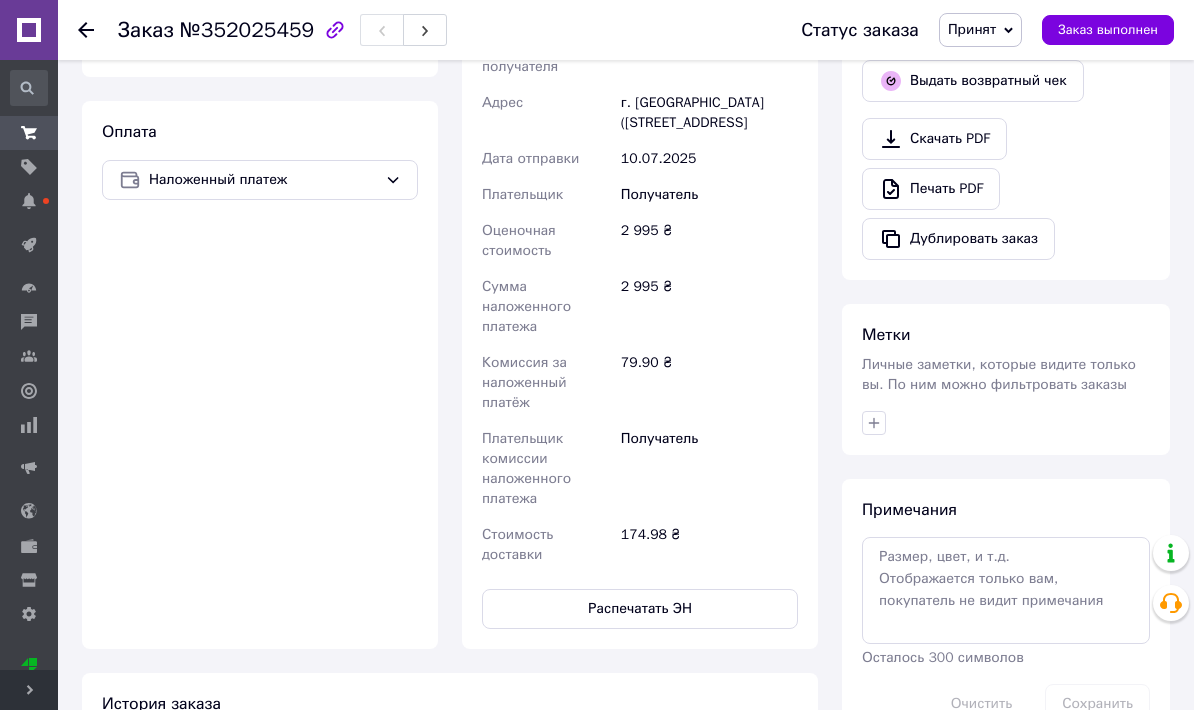 click 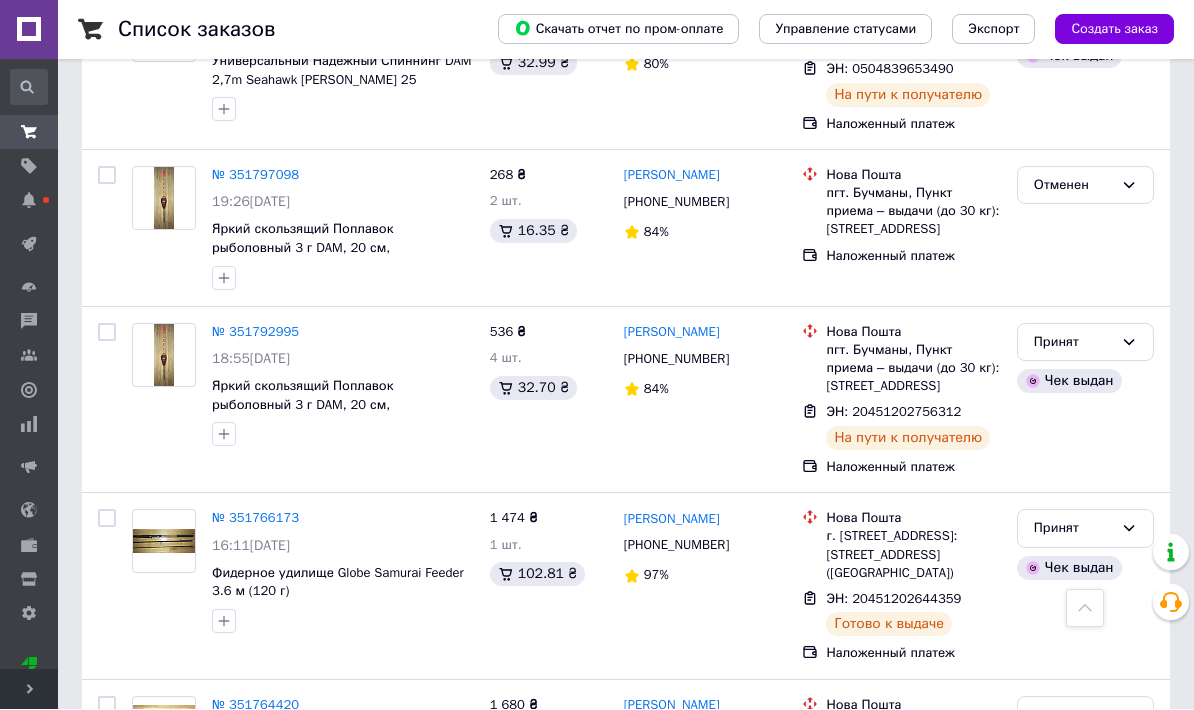 scroll, scrollTop: 2770, scrollLeft: 0, axis: vertical 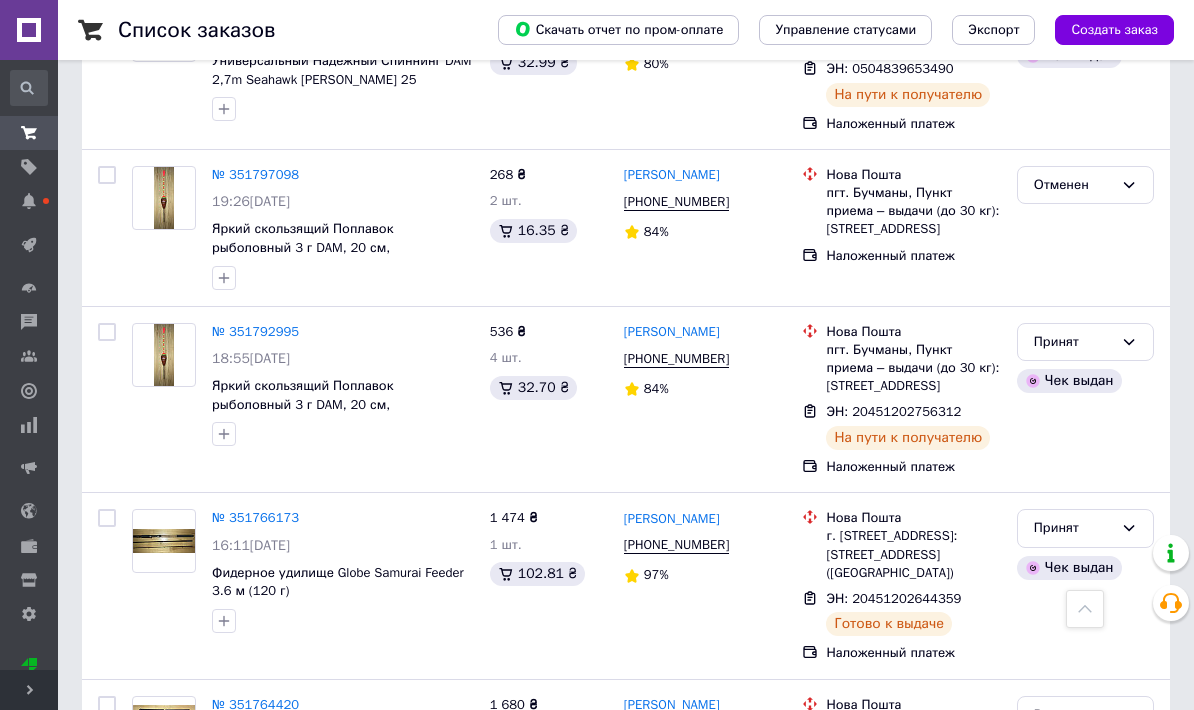 click on "Принят" at bounding box center (1073, 342) 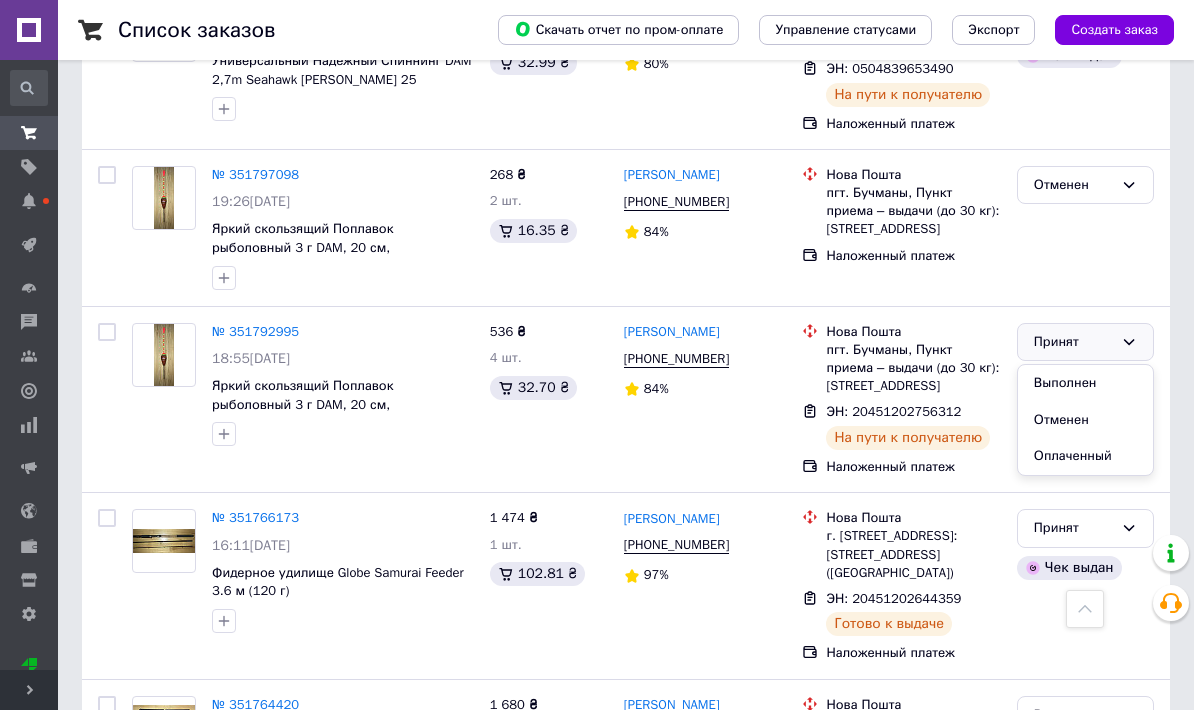 click on "Выполнен" at bounding box center [1085, 383] 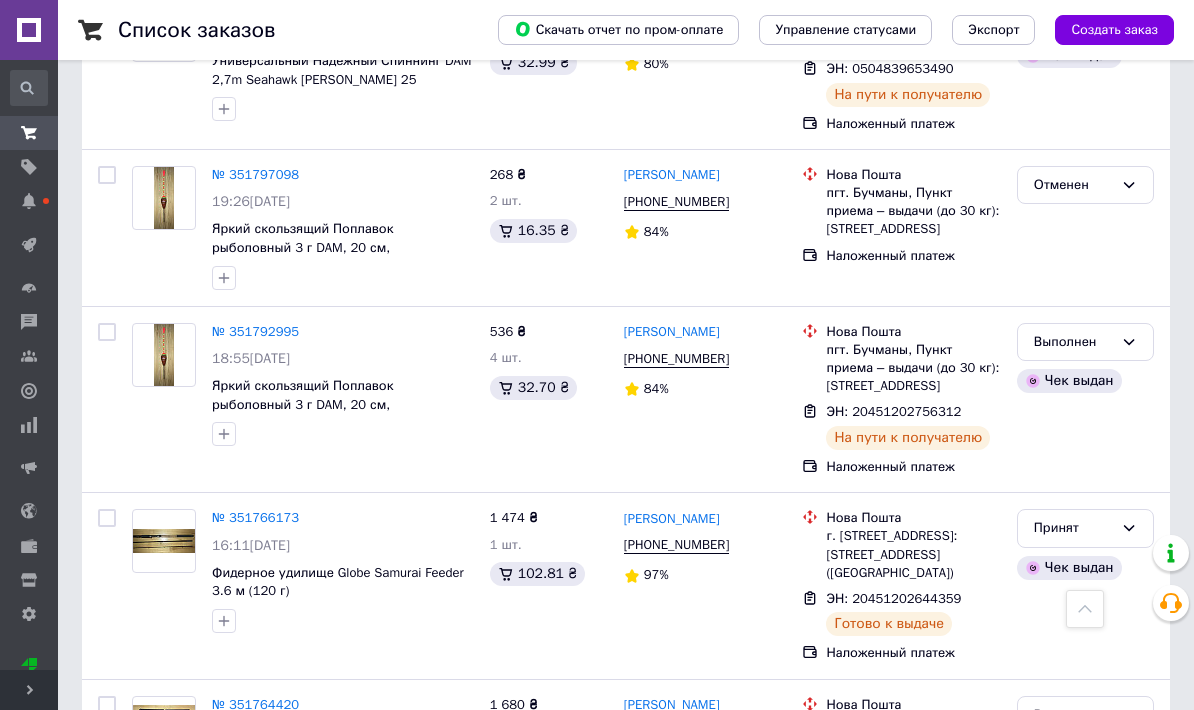 click on "Принят" at bounding box center (1073, 528) 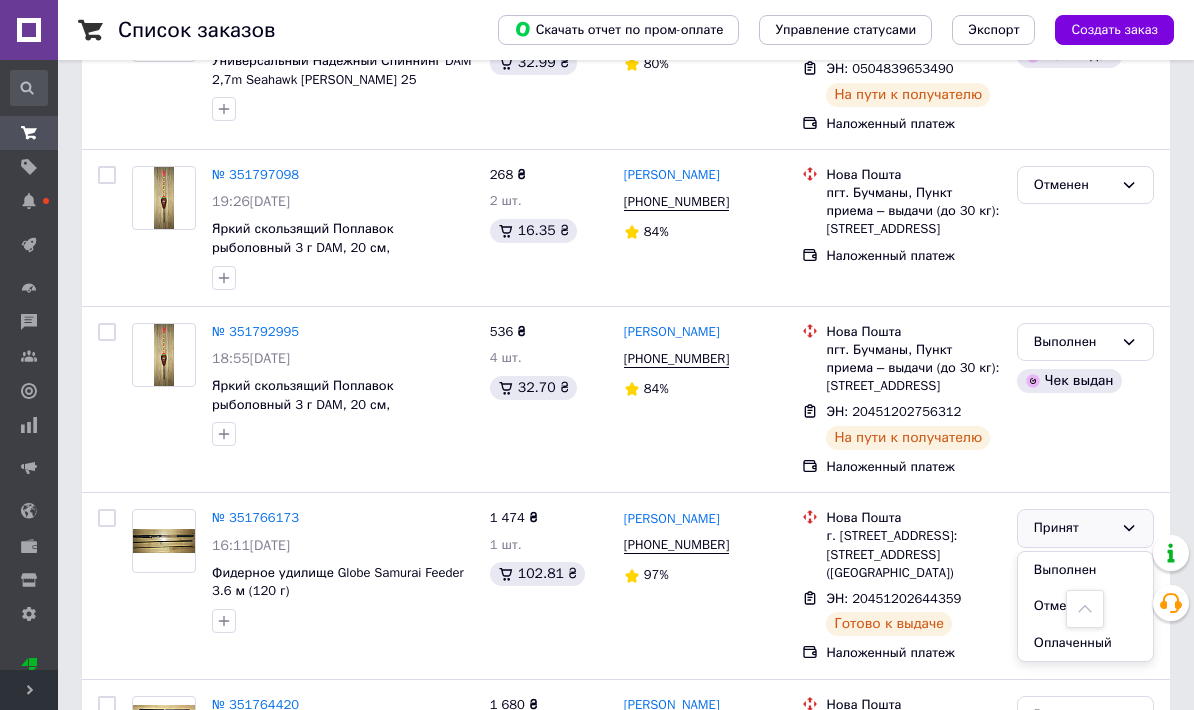 click on "Выполнен" at bounding box center (1085, 570) 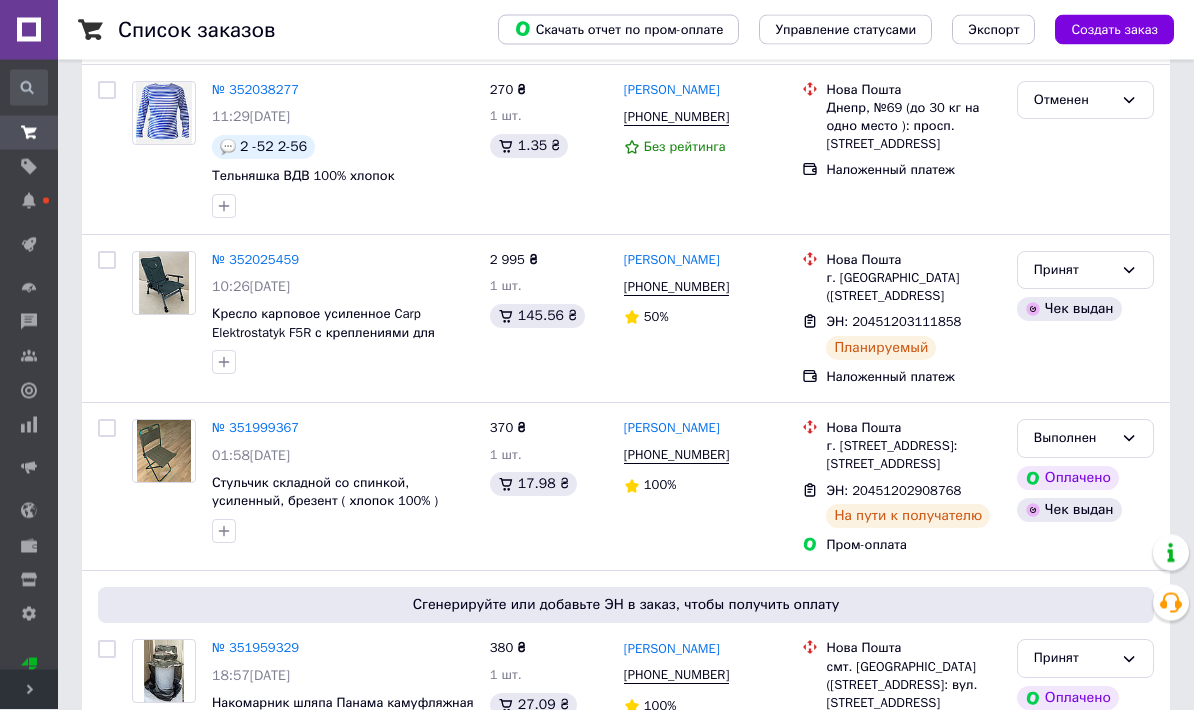 scroll, scrollTop: 0, scrollLeft: 0, axis: both 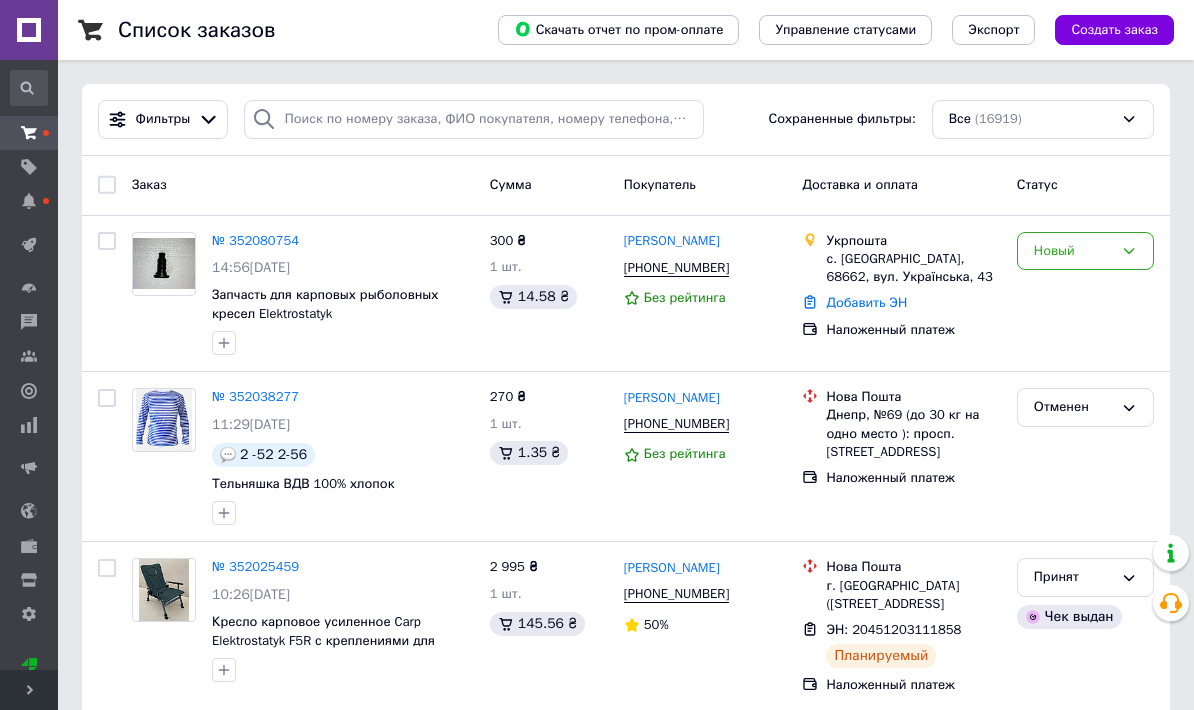 click on "Новый" at bounding box center (1073, 251) 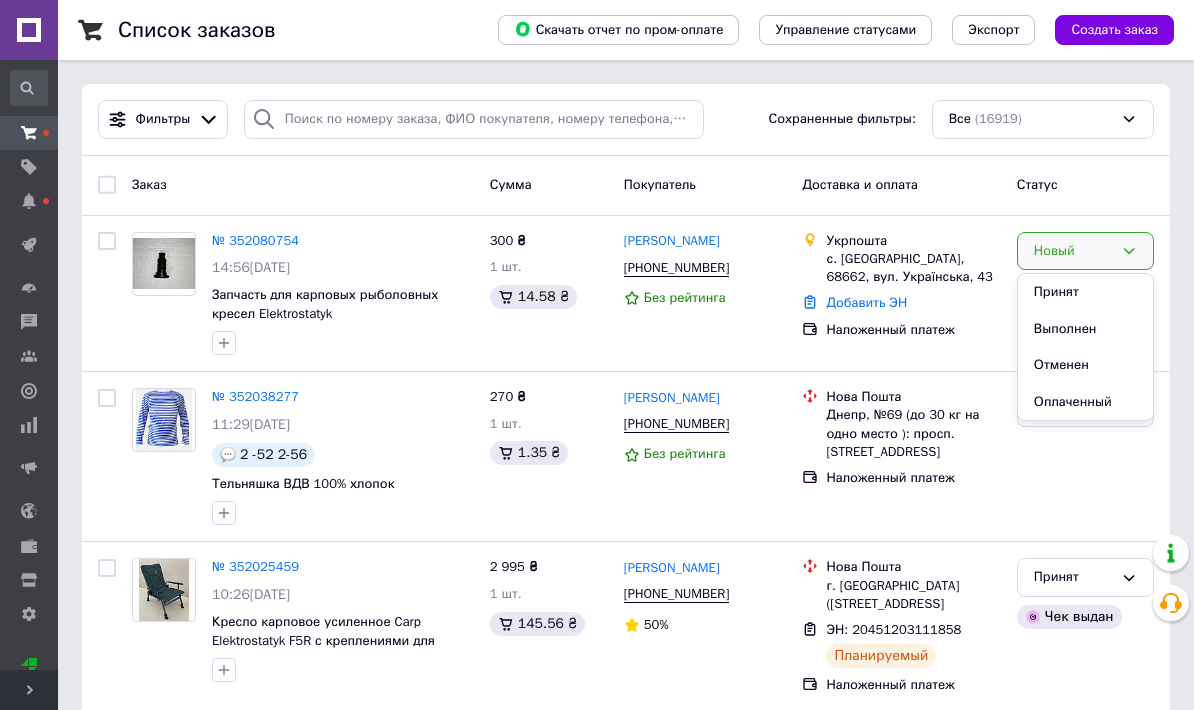 click on "Принят" at bounding box center [1085, 292] 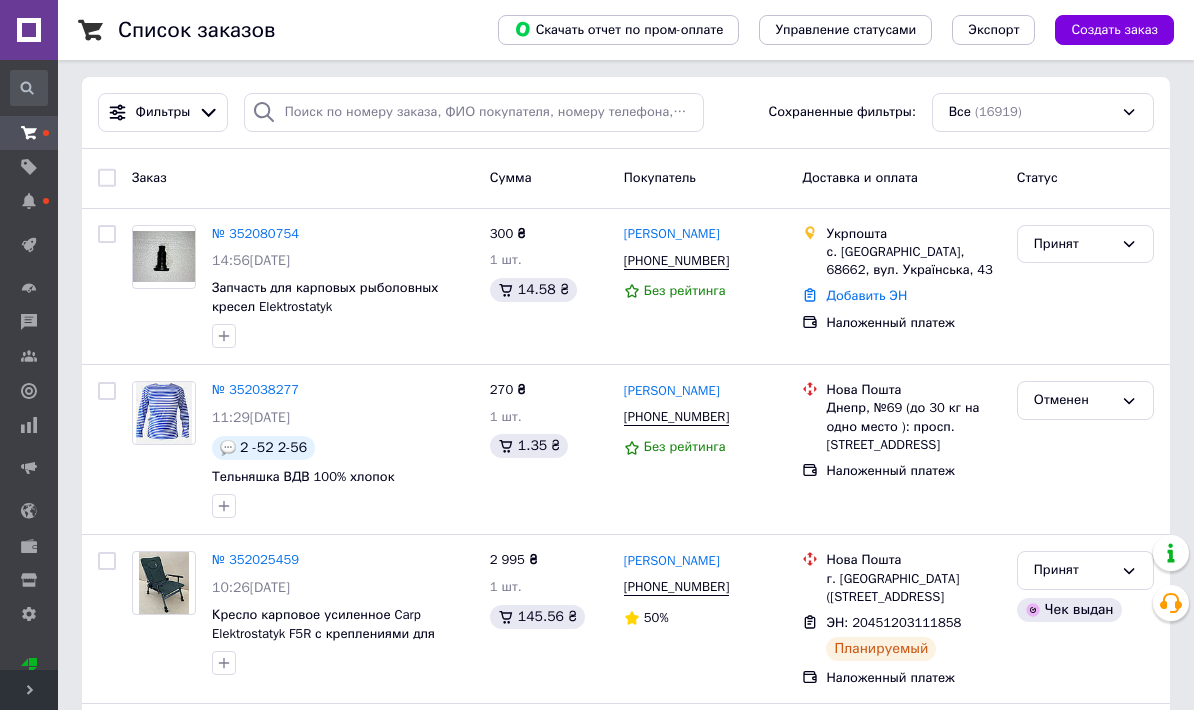 scroll, scrollTop: 0, scrollLeft: 0, axis: both 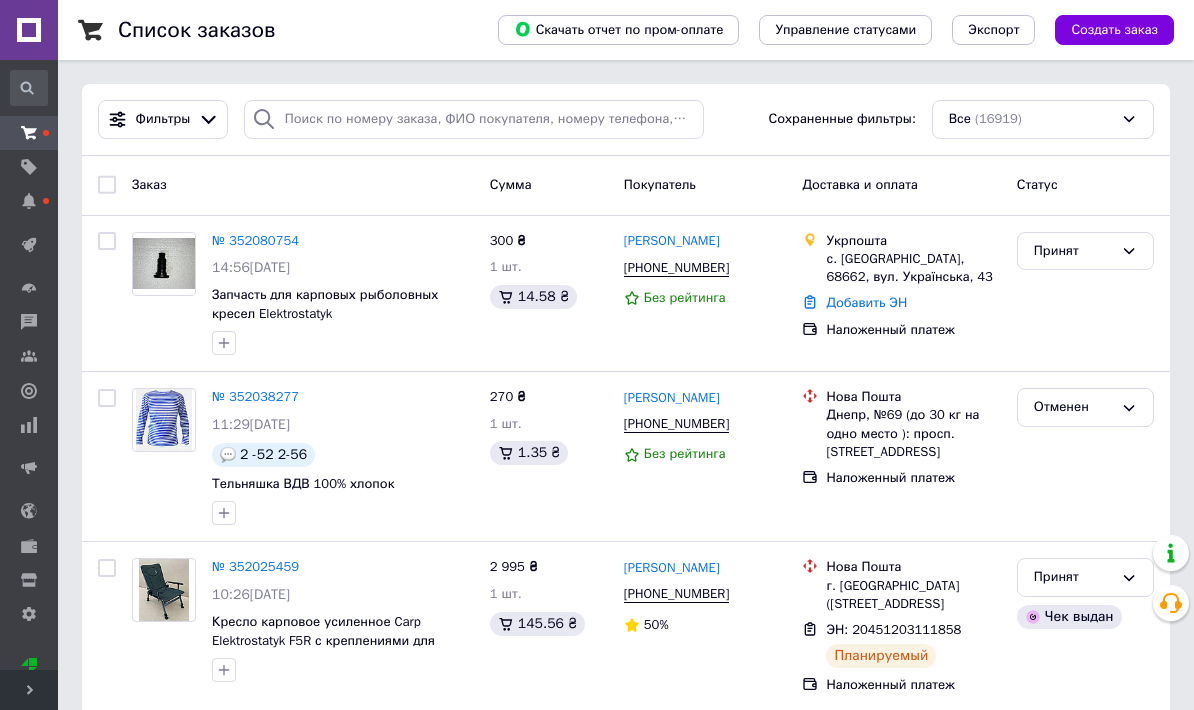 click on "№ 352080754" at bounding box center [255, 240] 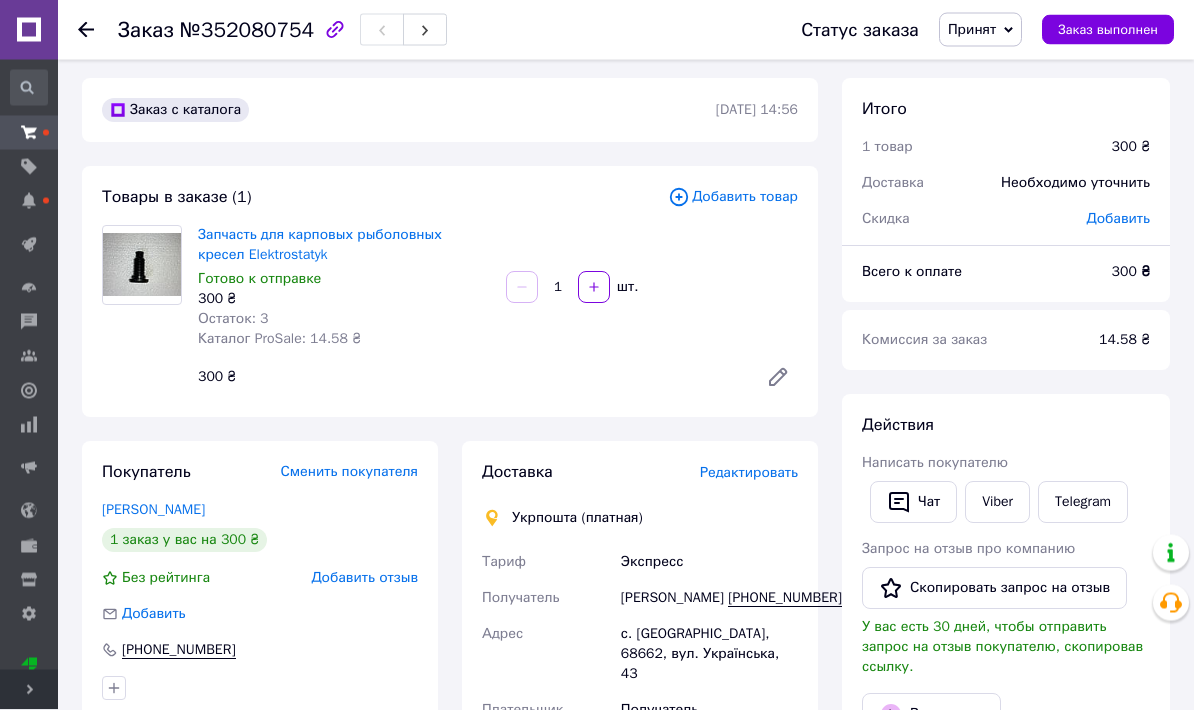 scroll, scrollTop: 11, scrollLeft: 0, axis: vertical 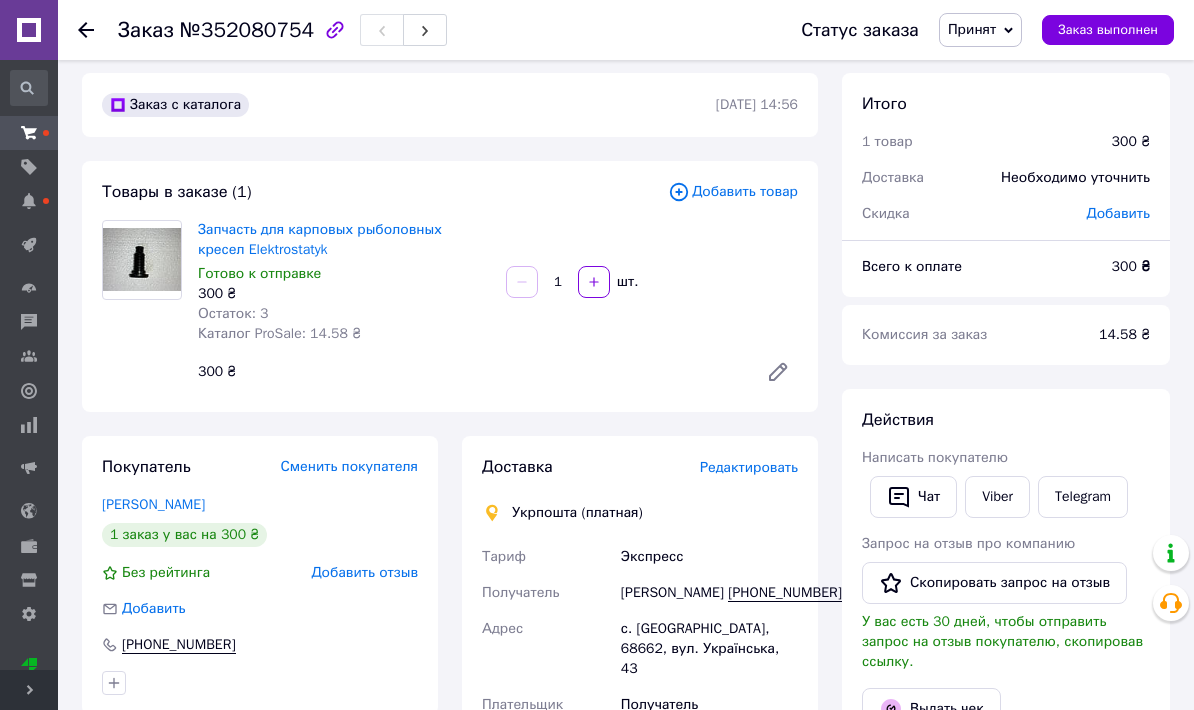 click on "Выдать чек" at bounding box center (931, 709) 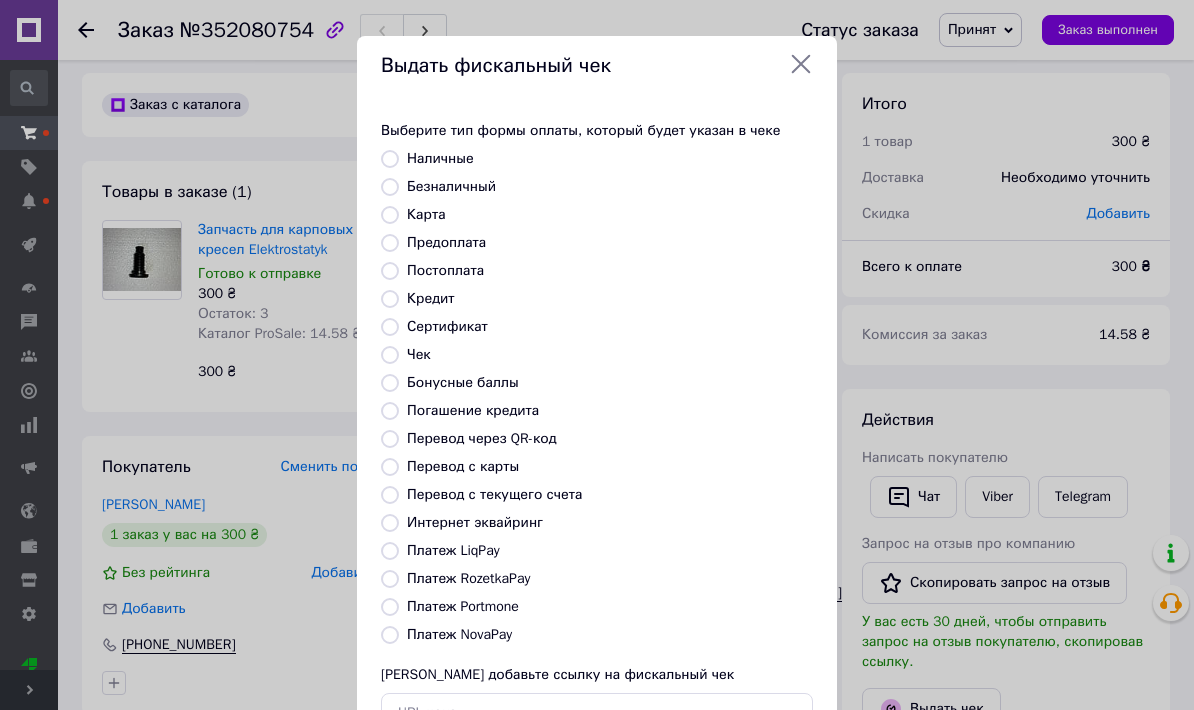 click on "Постоплата" at bounding box center [445, 270] 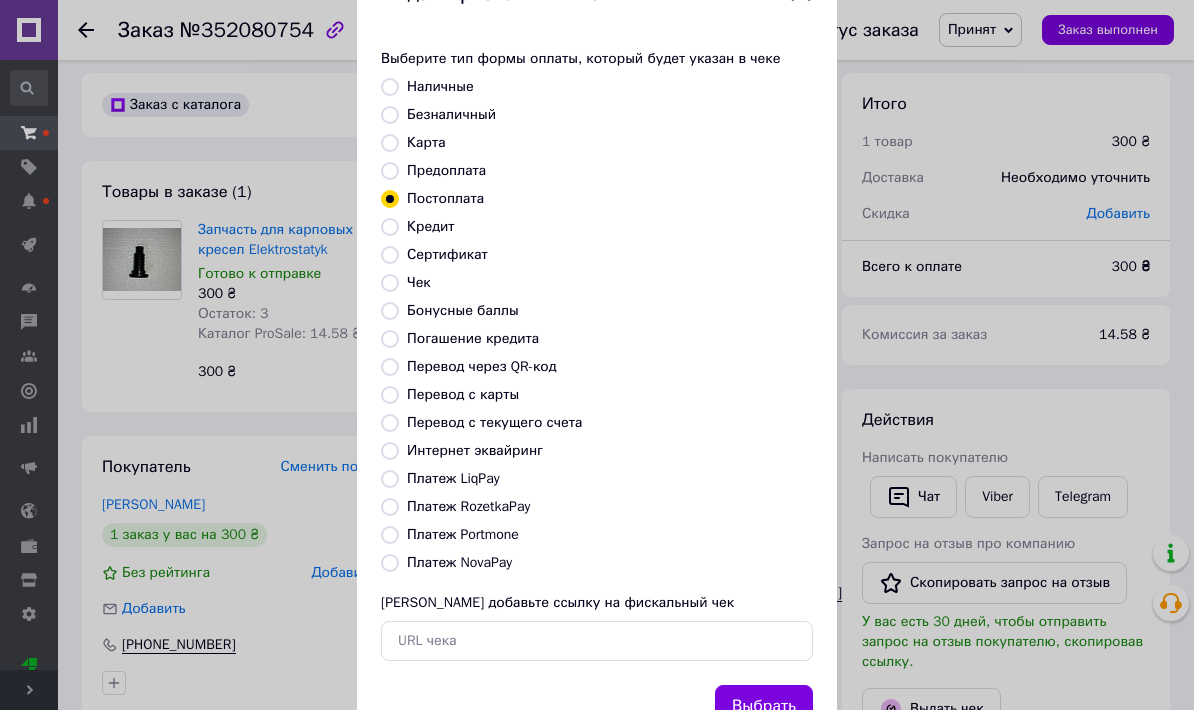 scroll, scrollTop: 68, scrollLeft: 0, axis: vertical 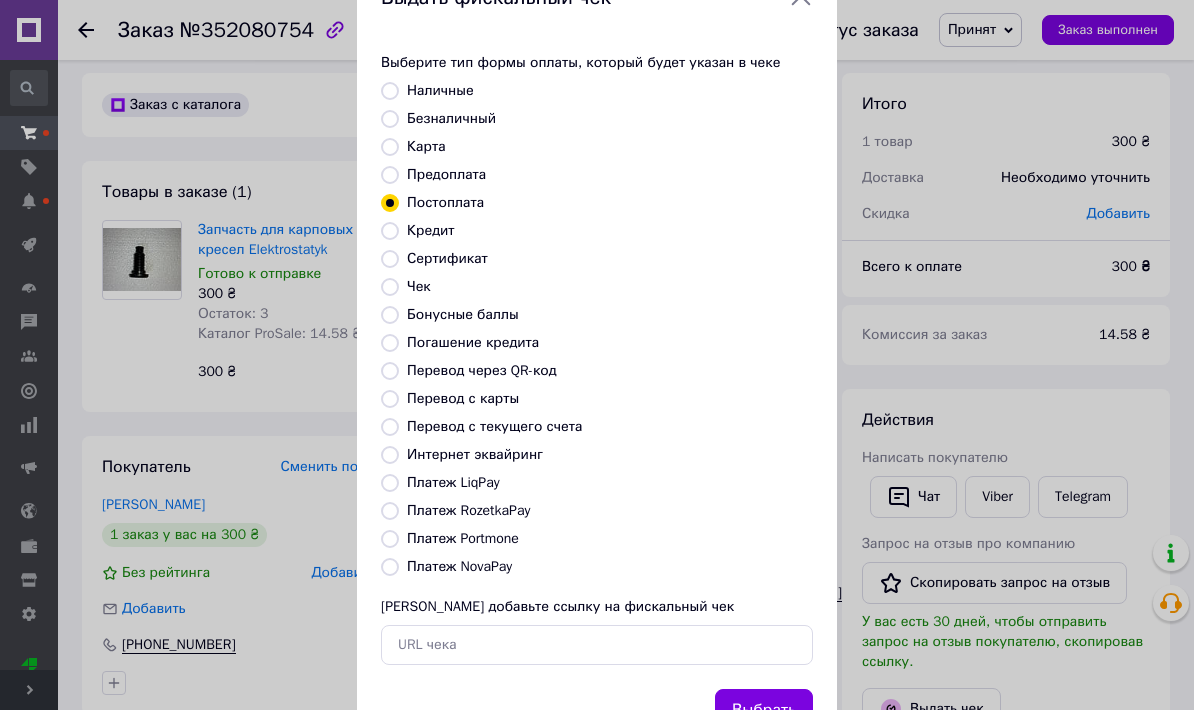 click on "Выбрать" at bounding box center [764, 710] 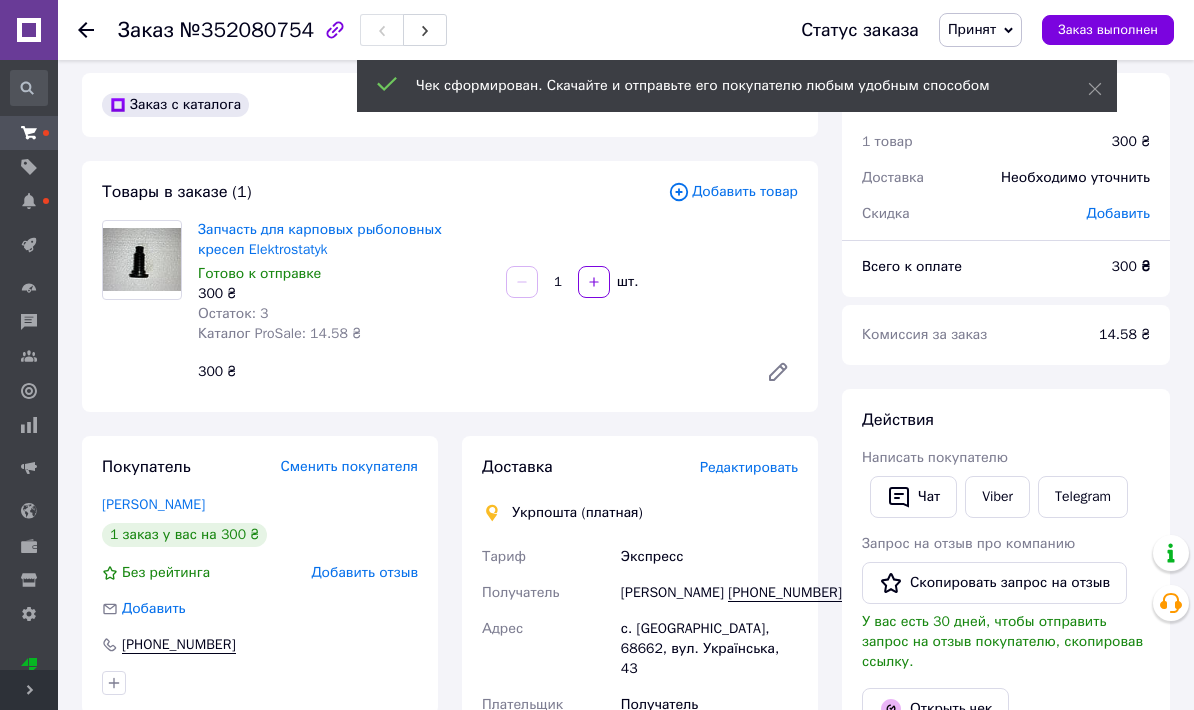 click on "Редактировать" at bounding box center (749, 467) 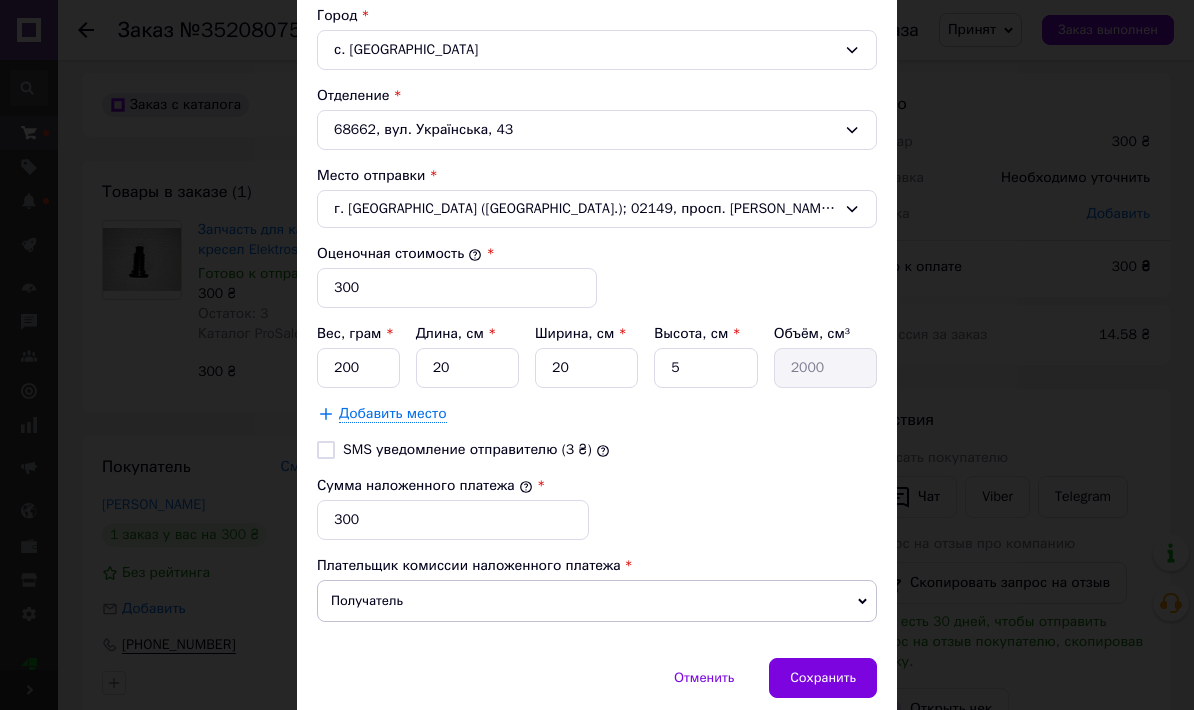 scroll, scrollTop: 623, scrollLeft: 0, axis: vertical 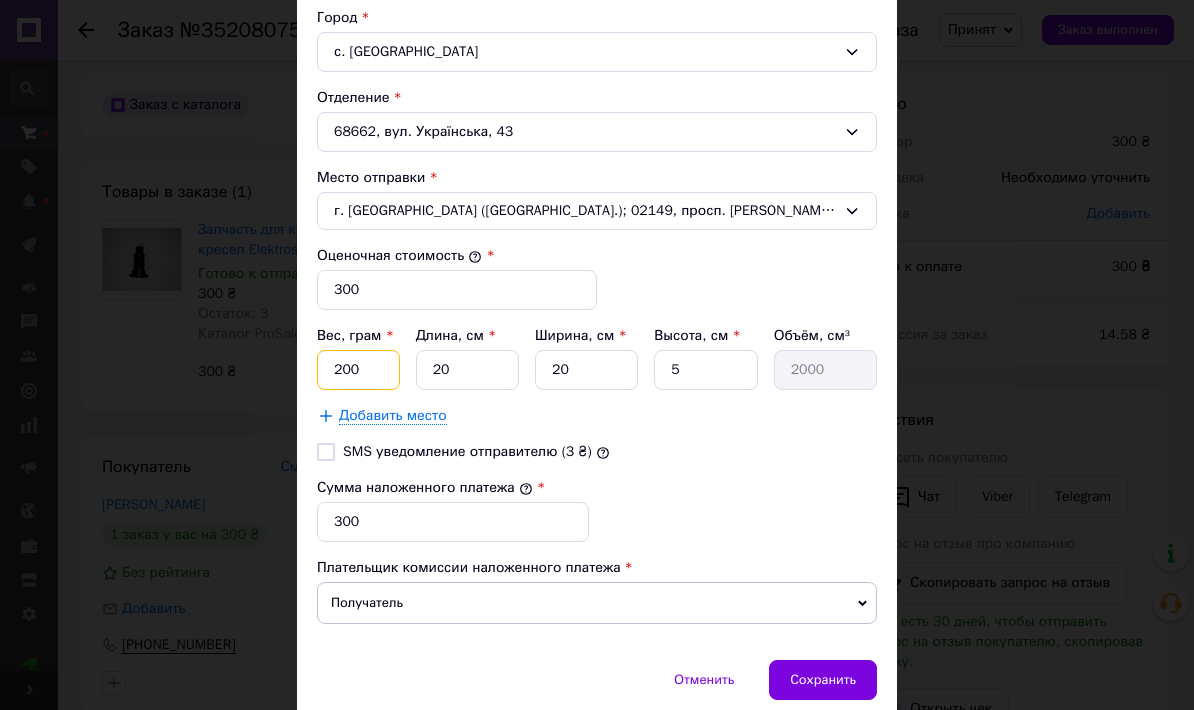click on "200" at bounding box center (358, 370) 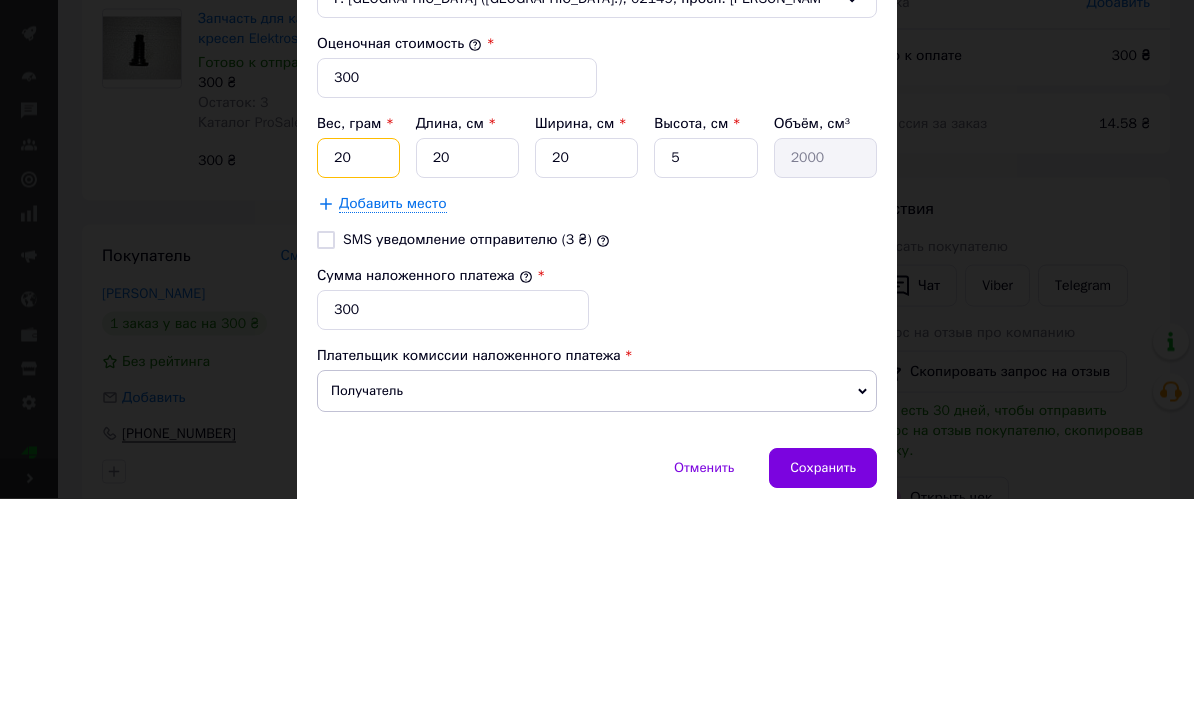 type on "2" 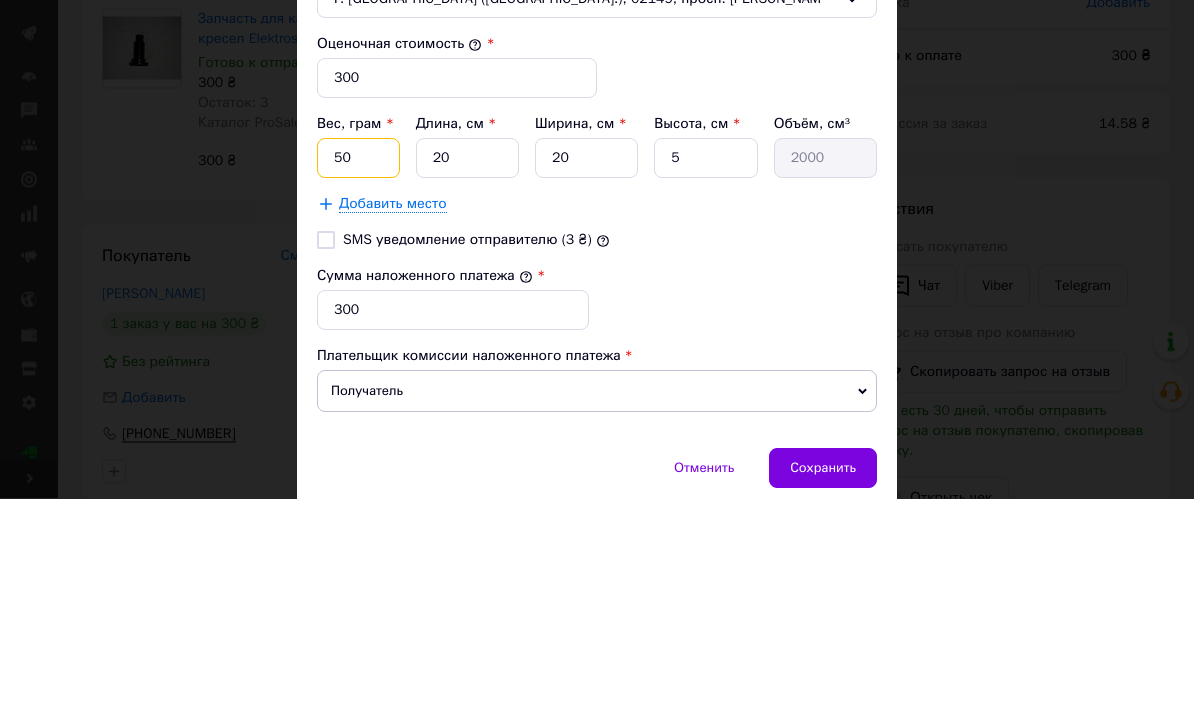 type on "50" 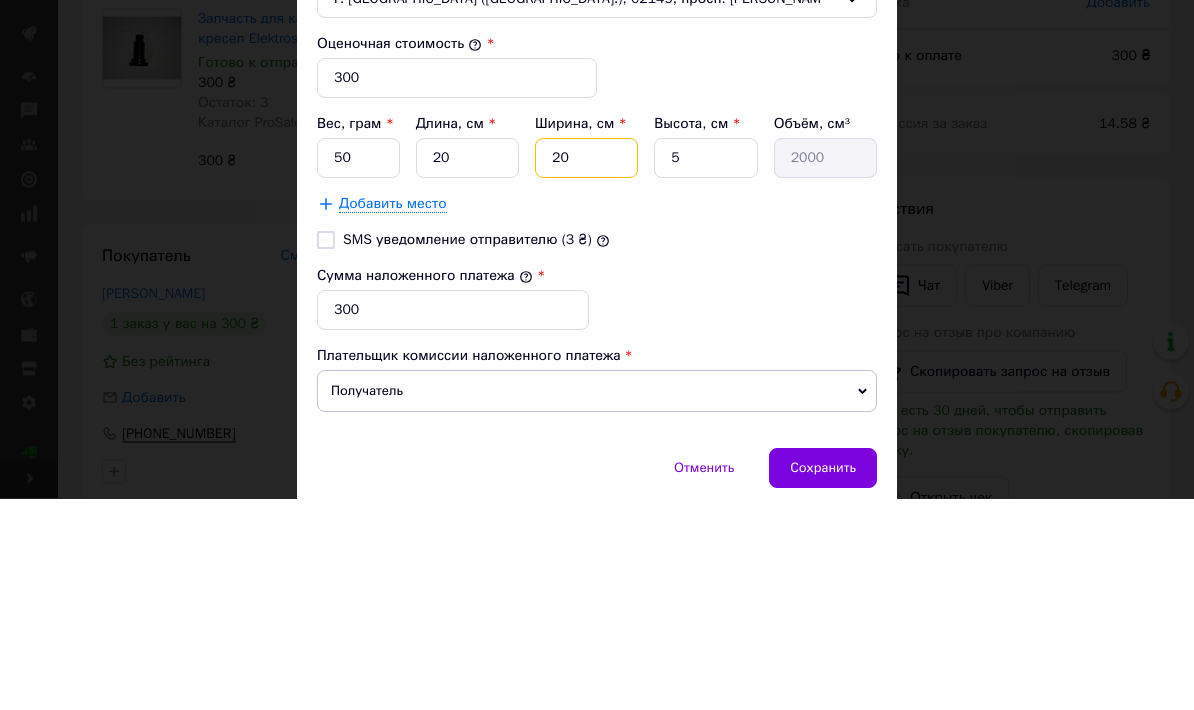 click on "20" at bounding box center (586, 370) 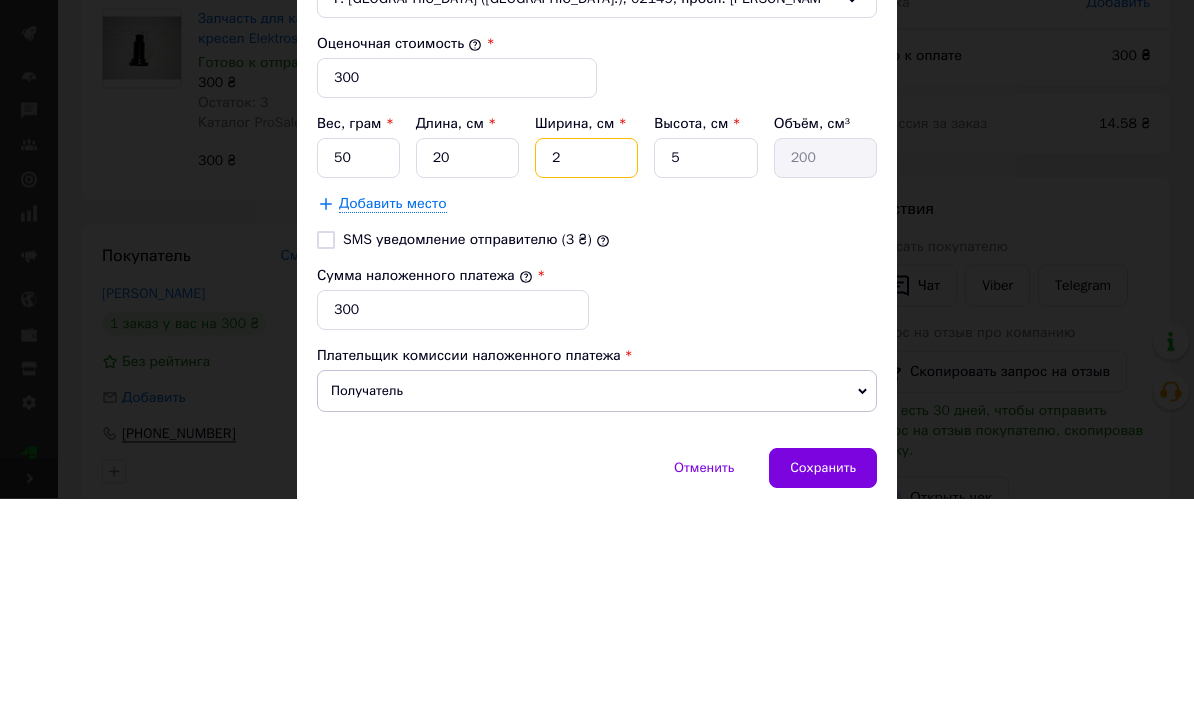 type 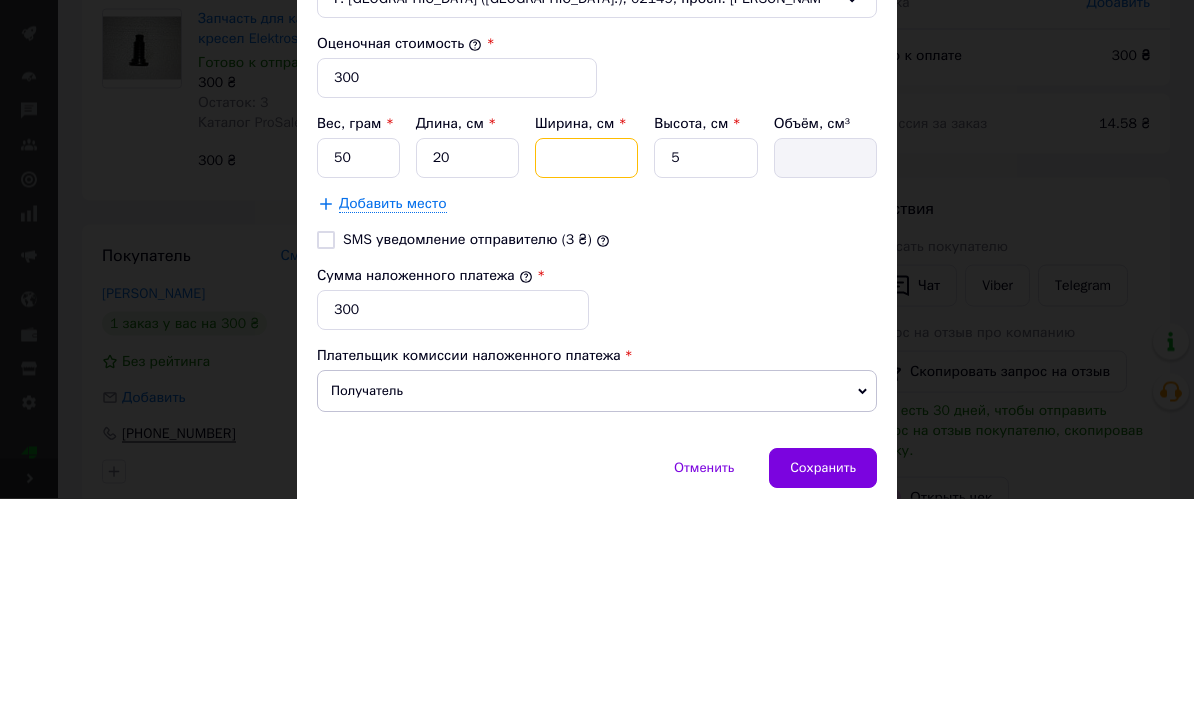 type on "1" 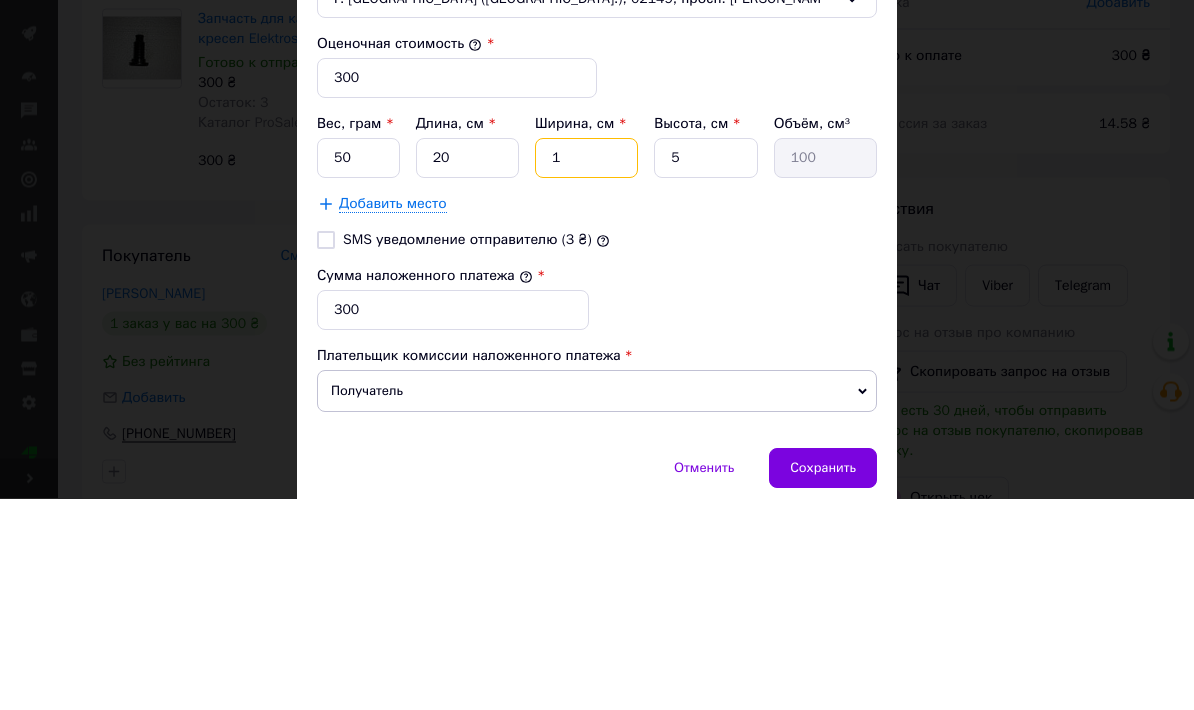 type on "15" 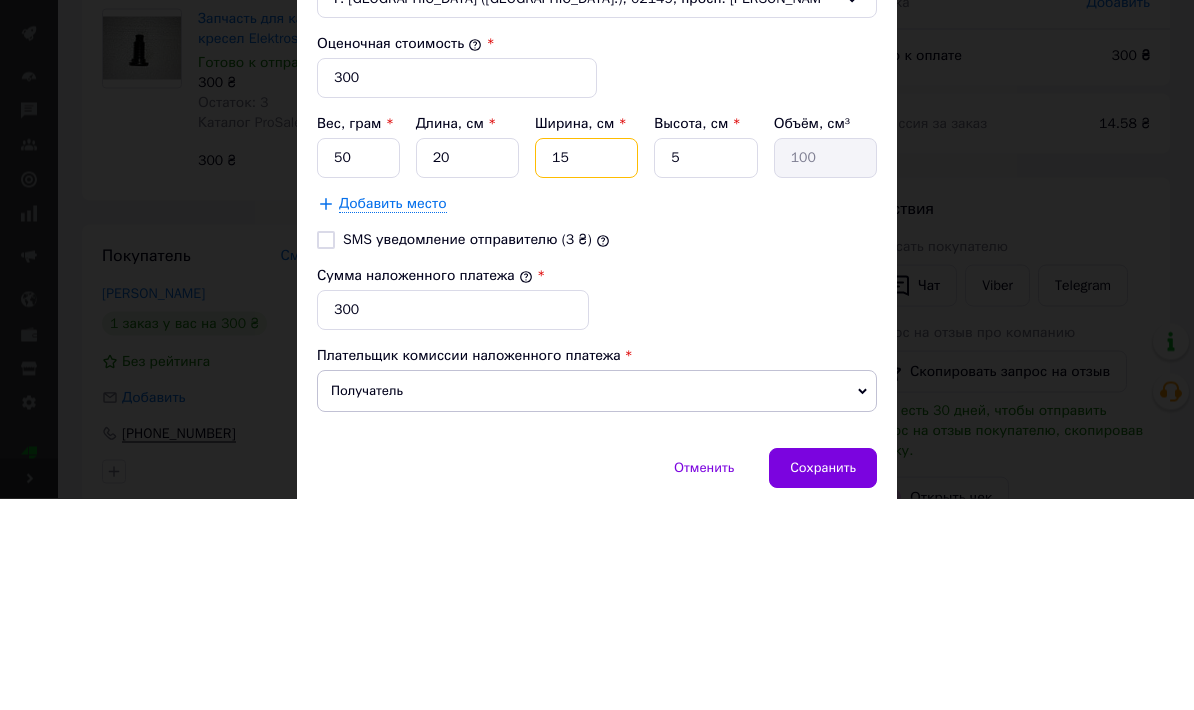 type on "1500" 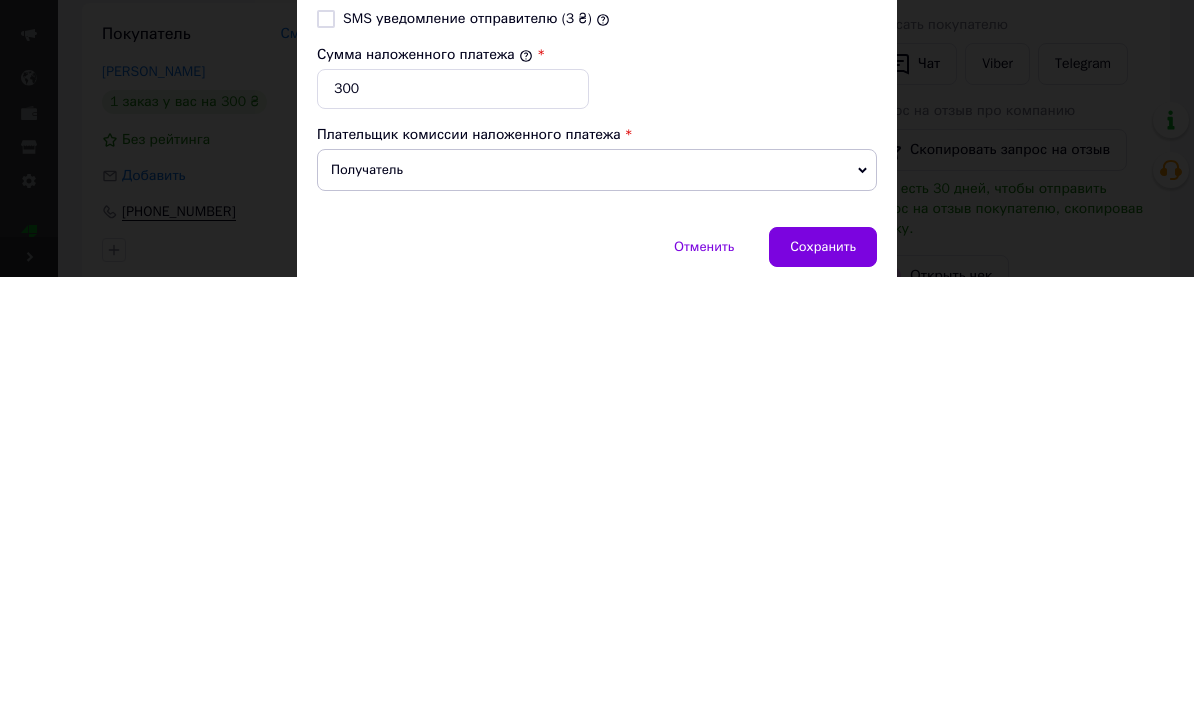 type on "15" 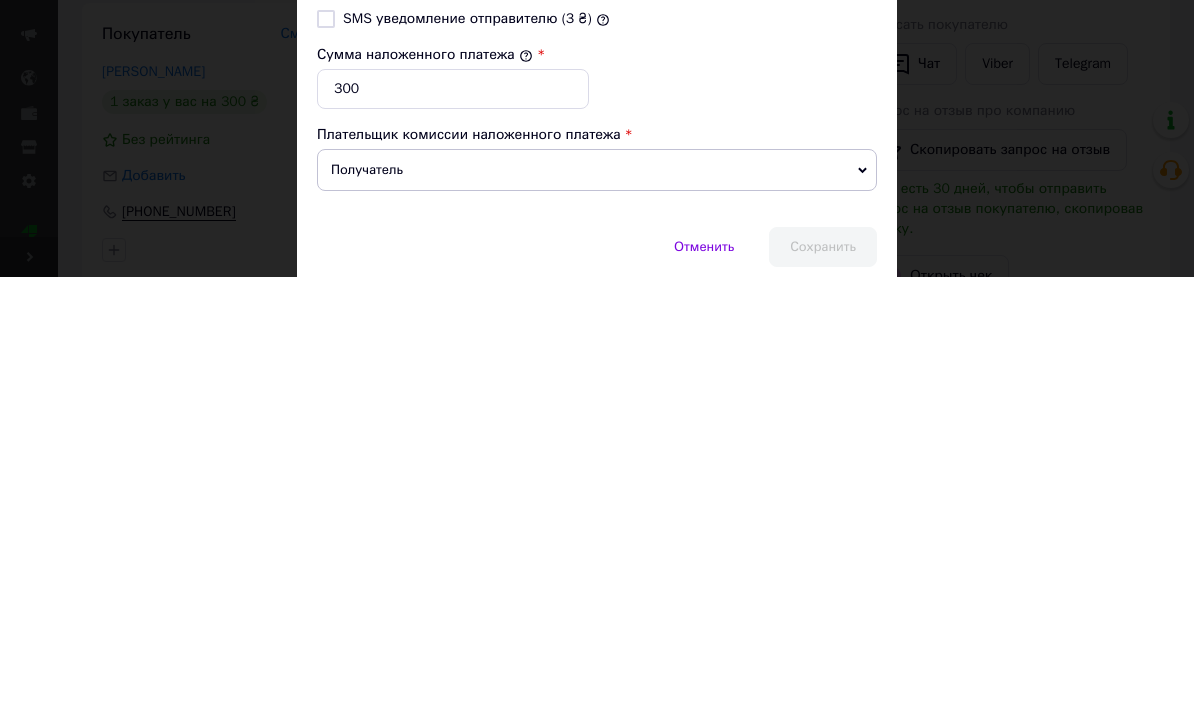 scroll, scrollTop: 444, scrollLeft: 0, axis: vertical 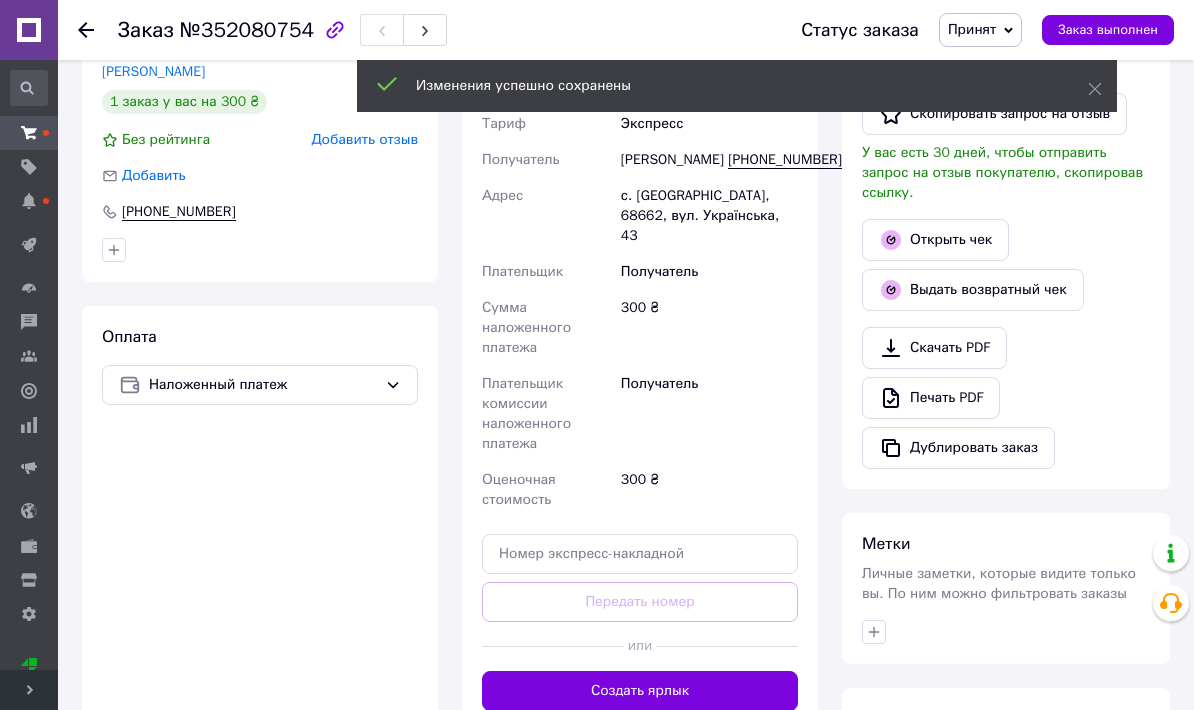 click on "Создать ярлык" at bounding box center [640, 691] 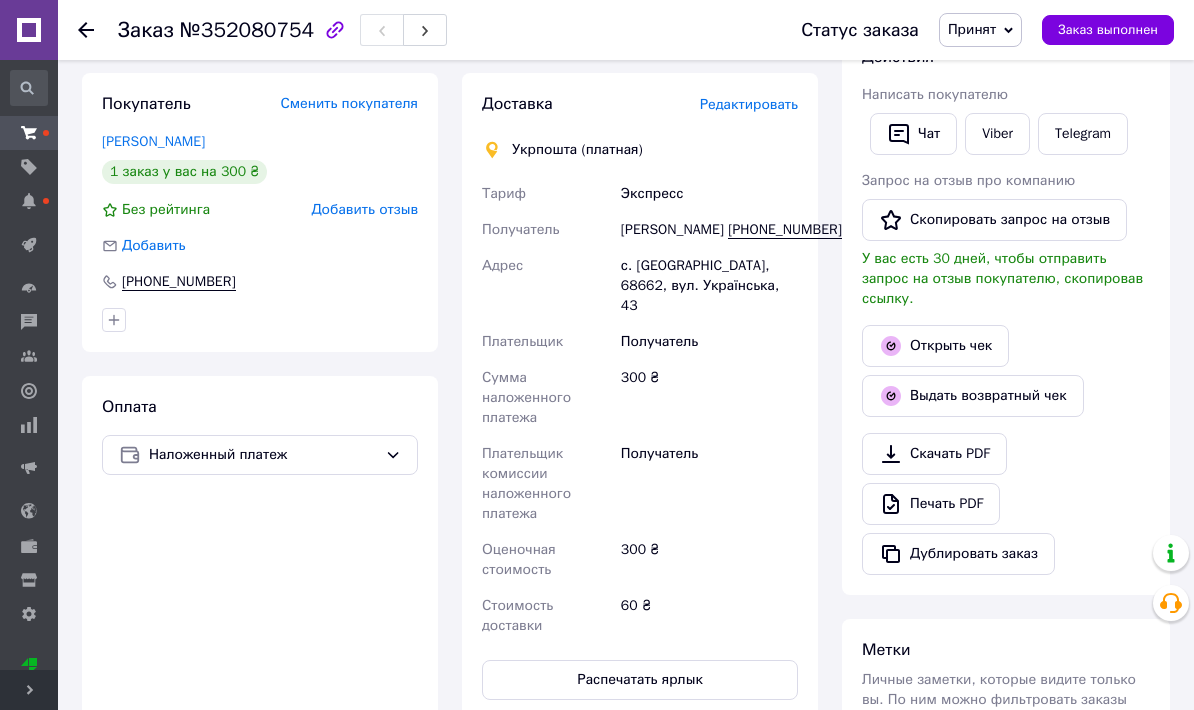 scroll, scrollTop: 373, scrollLeft: 0, axis: vertical 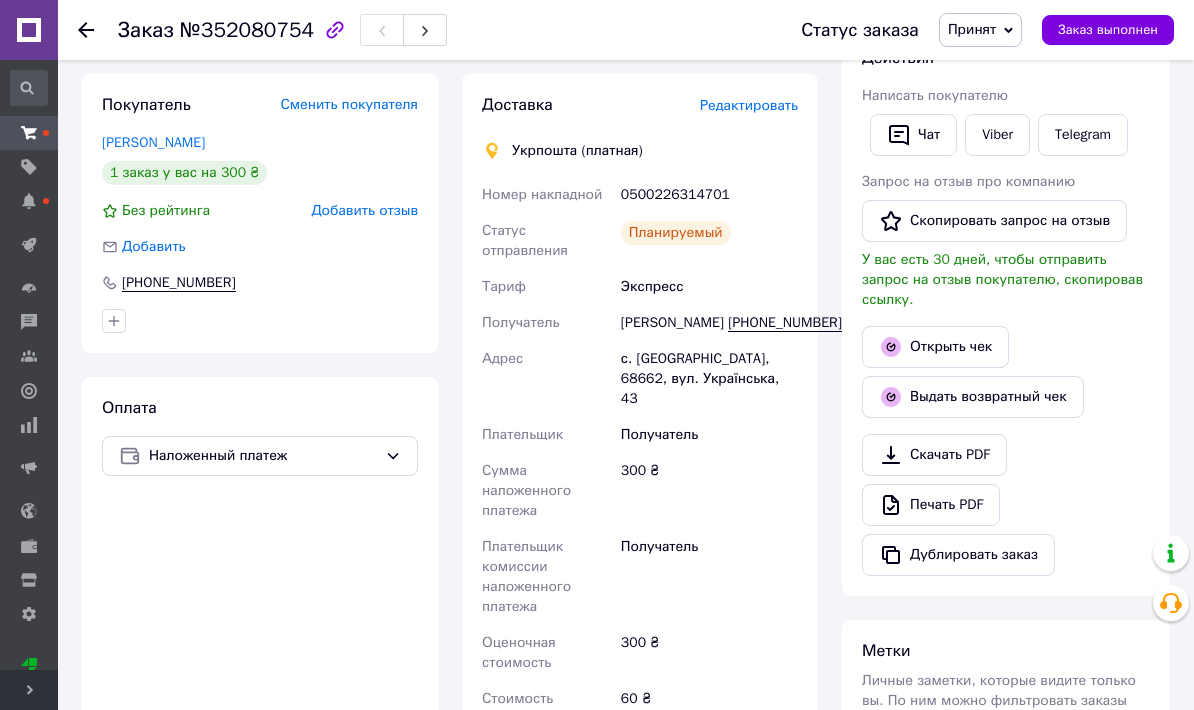 click 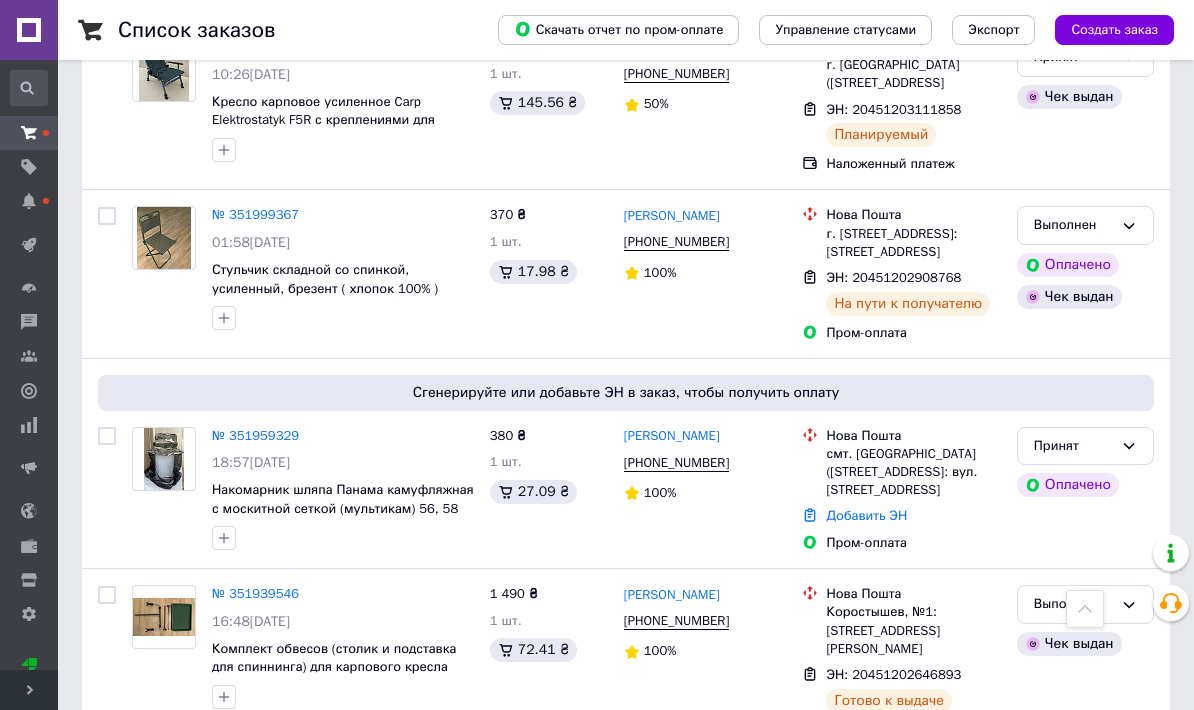 scroll, scrollTop: 533, scrollLeft: 0, axis: vertical 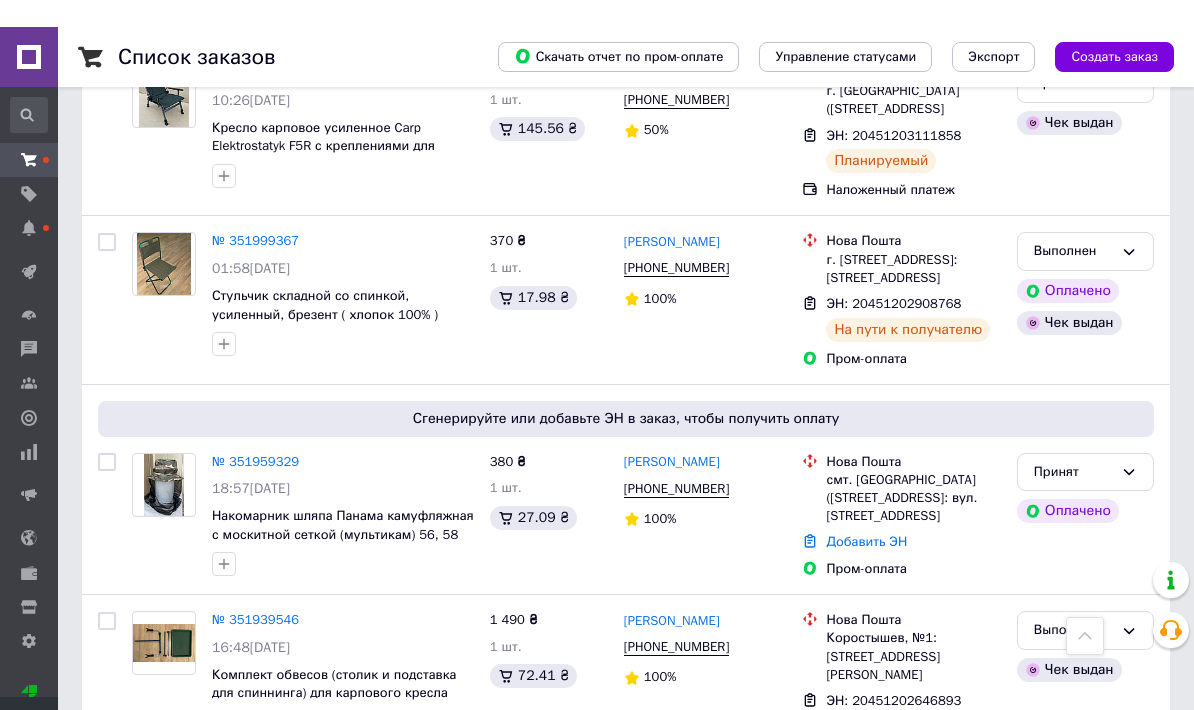 click on "№ 351959329" at bounding box center [255, 434] 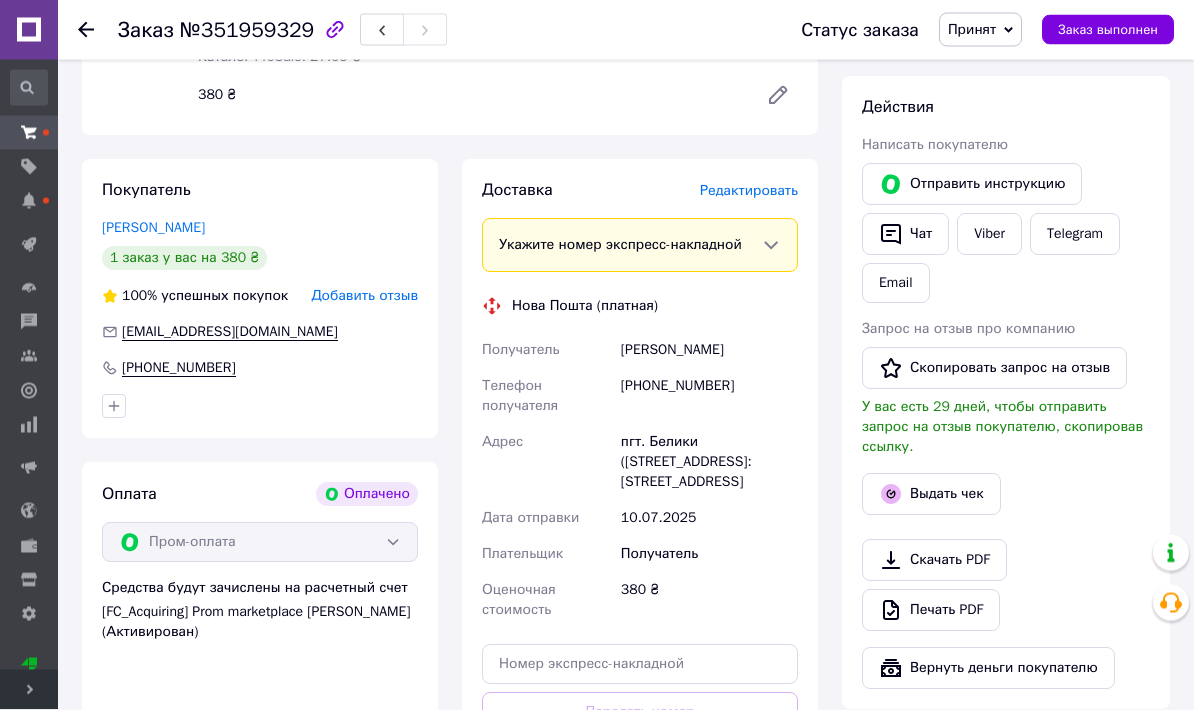 scroll, scrollTop: 350, scrollLeft: 0, axis: vertical 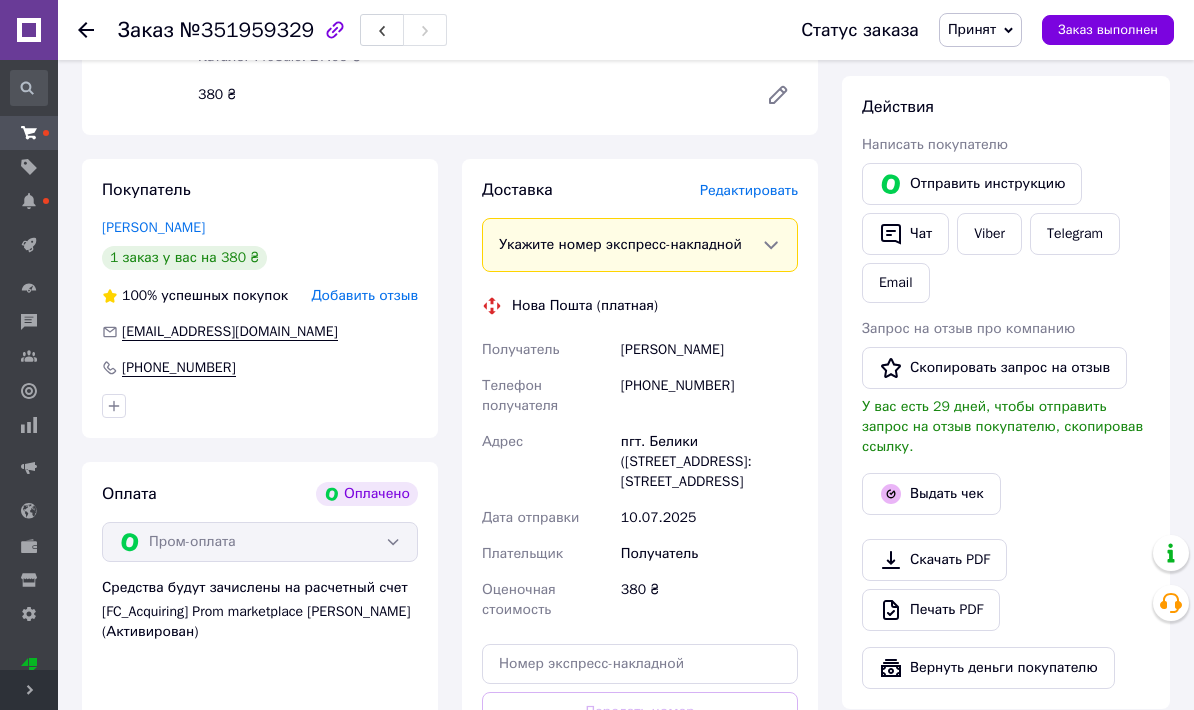 click on "Выдать чек" at bounding box center [931, 494] 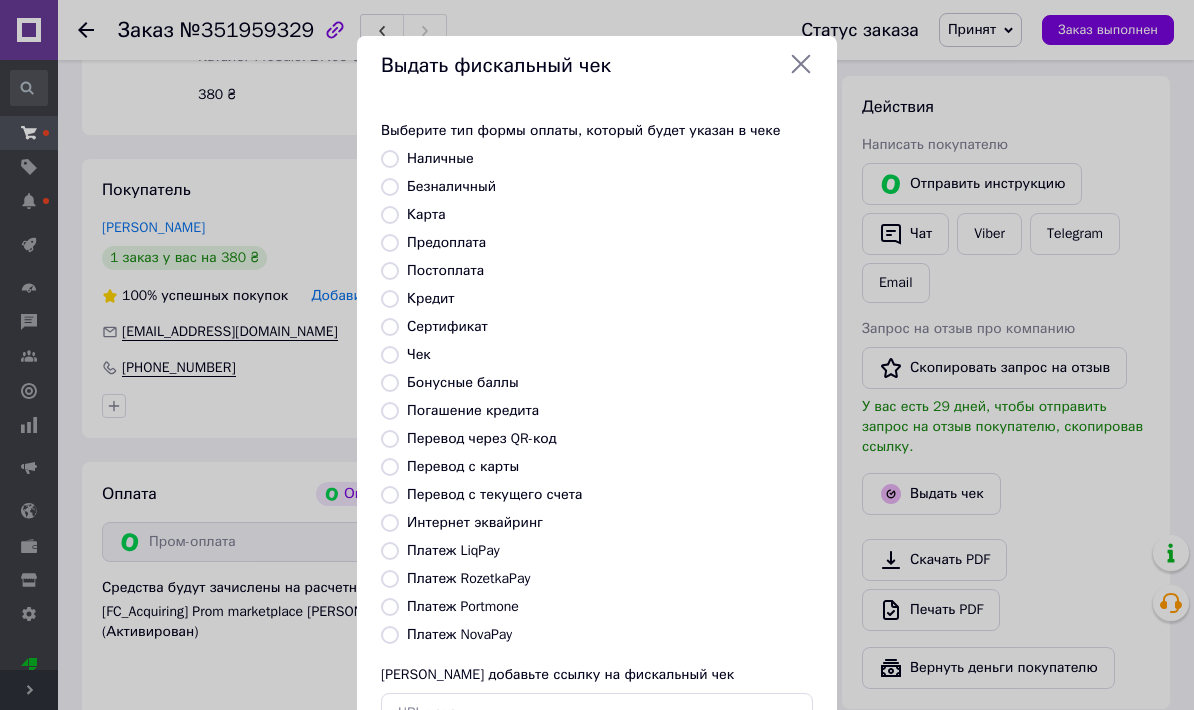 click on "Постоплата" at bounding box center [445, 270] 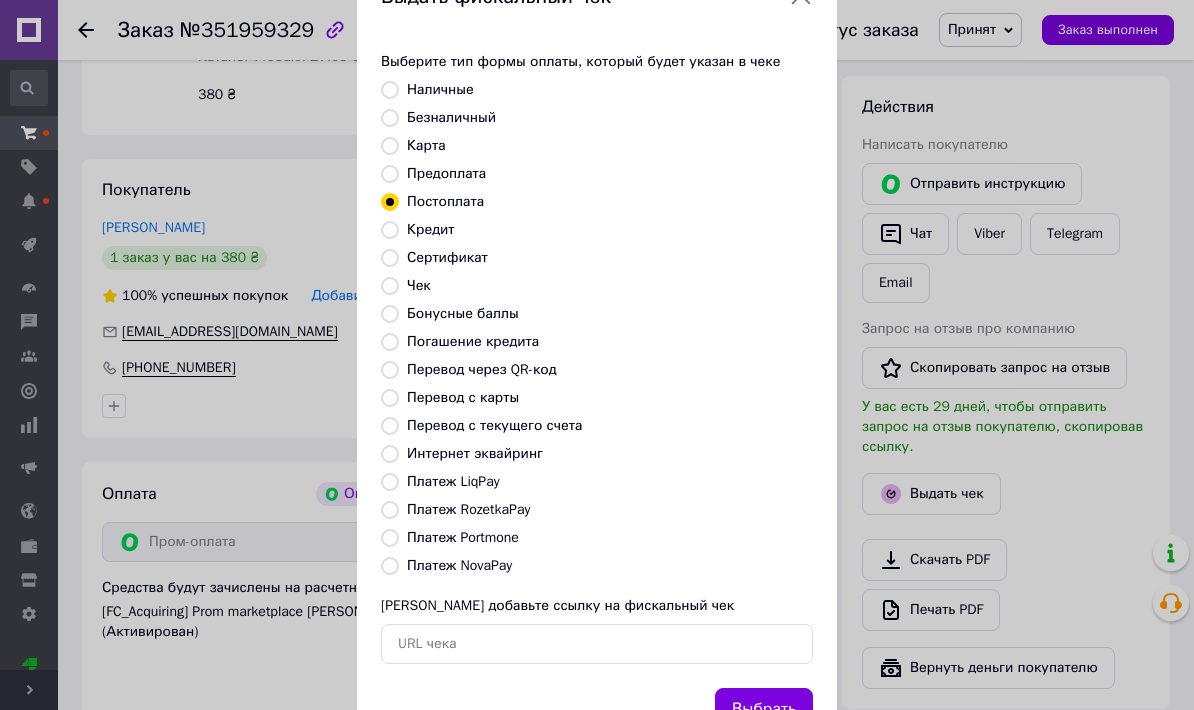scroll, scrollTop: 68, scrollLeft: 0, axis: vertical 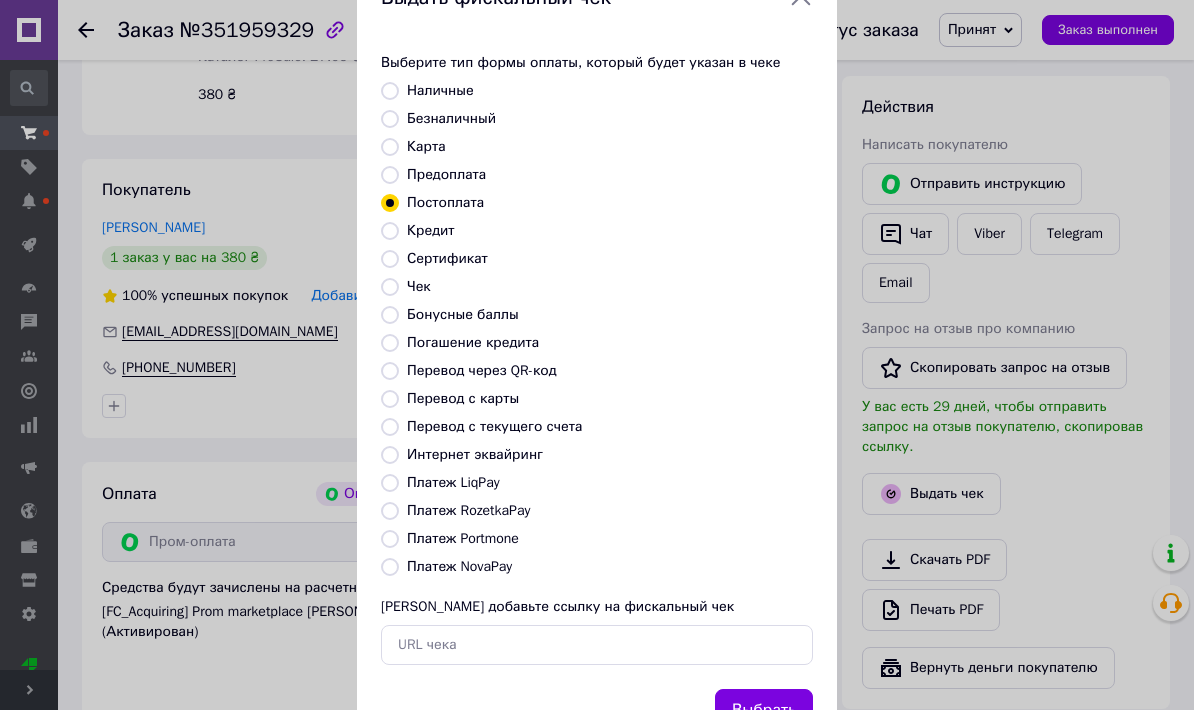 click on "Выбрать" at bounding box center [764, 710] 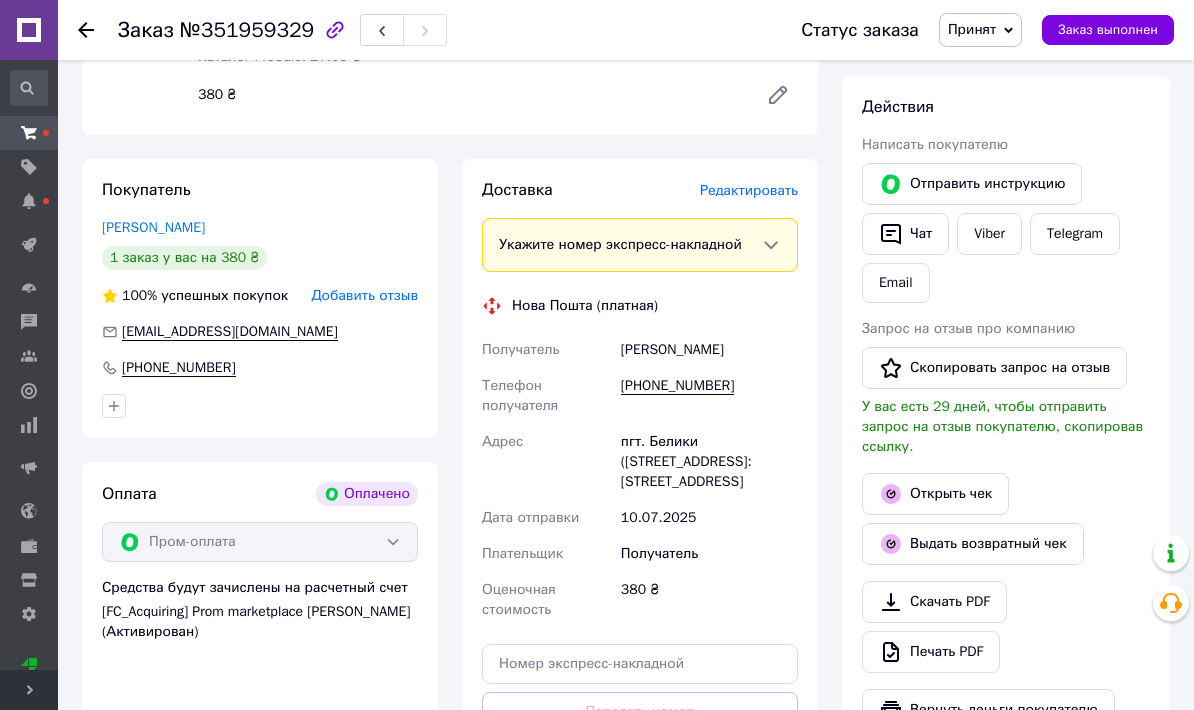 click on "Редактировать" at bounding box center (749, 190) 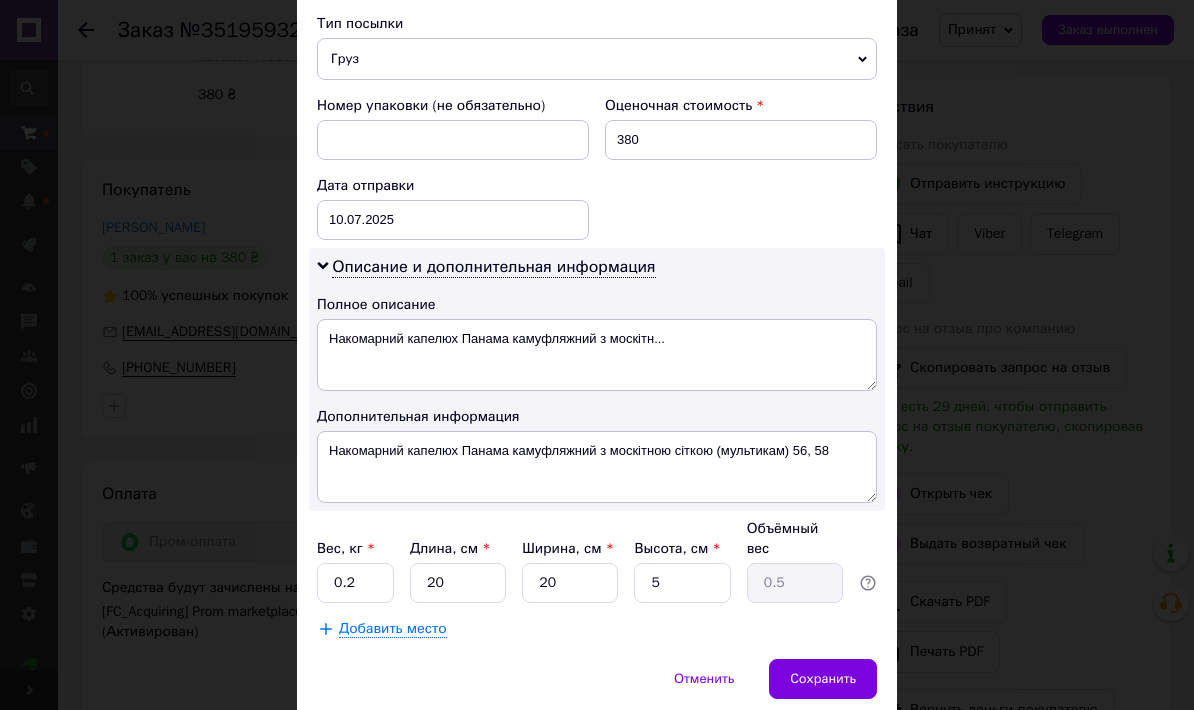 scroll, scrollTop: 781, scrollLeft: 0, axis: vertical 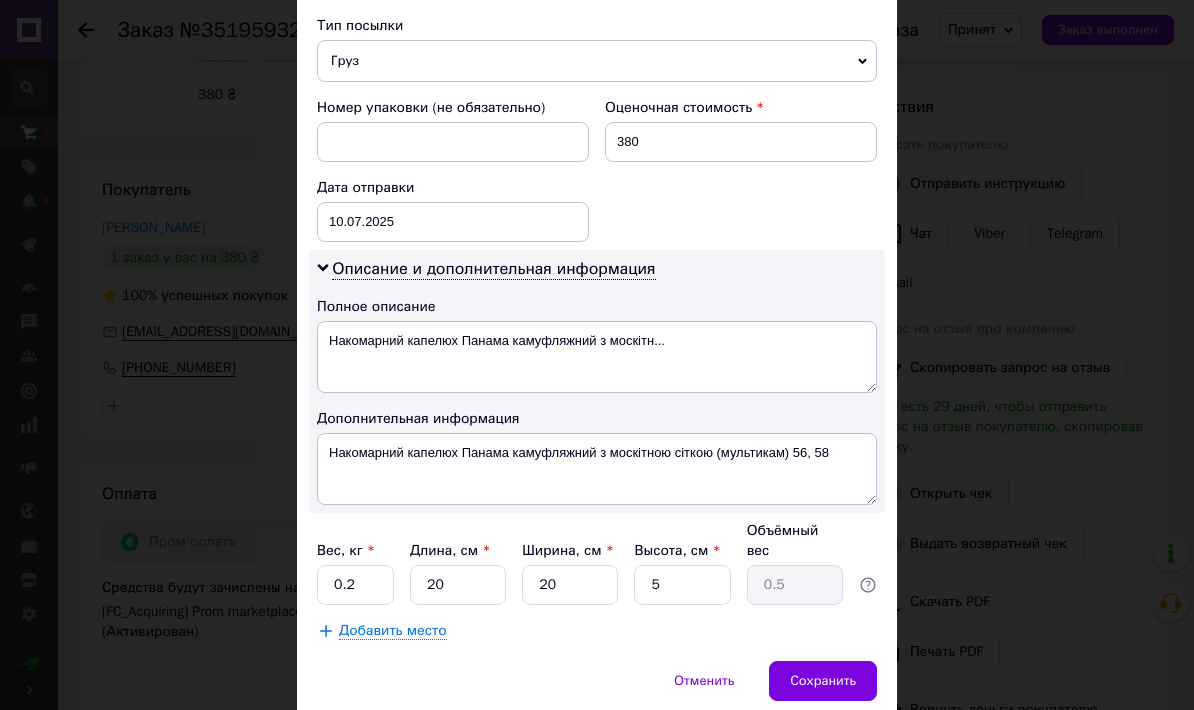 click on "Сохранить" at bounding box center [823, 681] 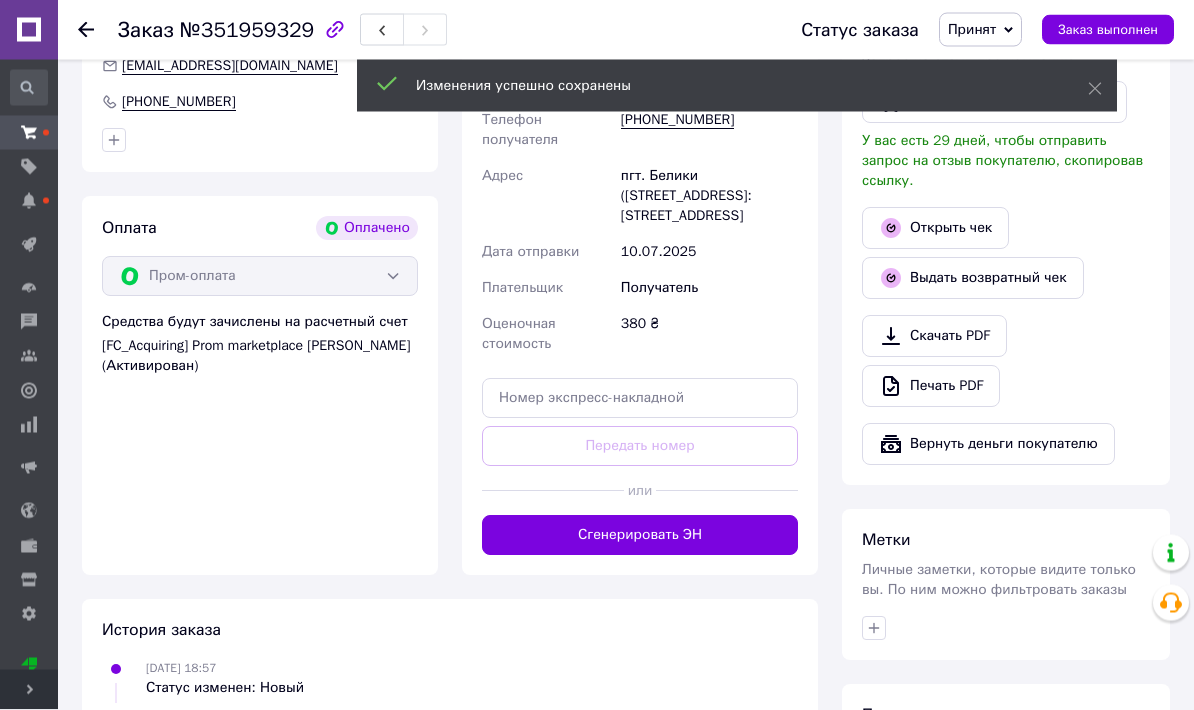 scroll, scrollTop: 616, scrollLeft: 0, axis: vertical 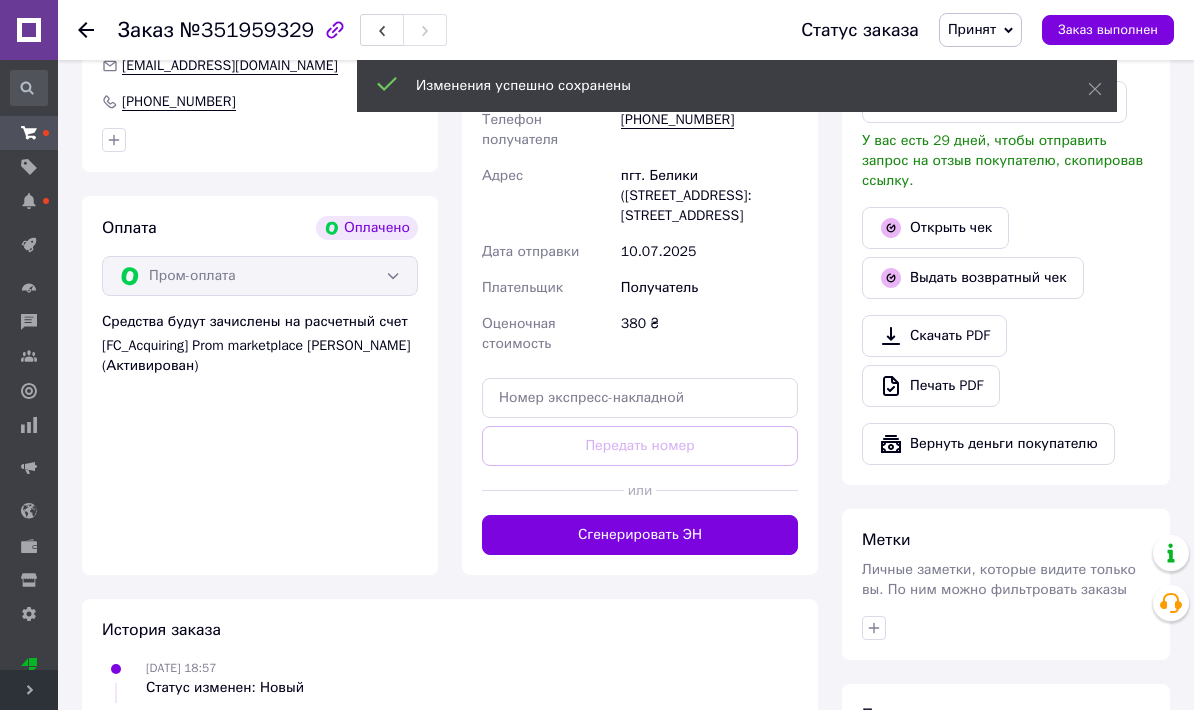 click on "Сгенерировать ЭН" at bounding box center (640, 535) 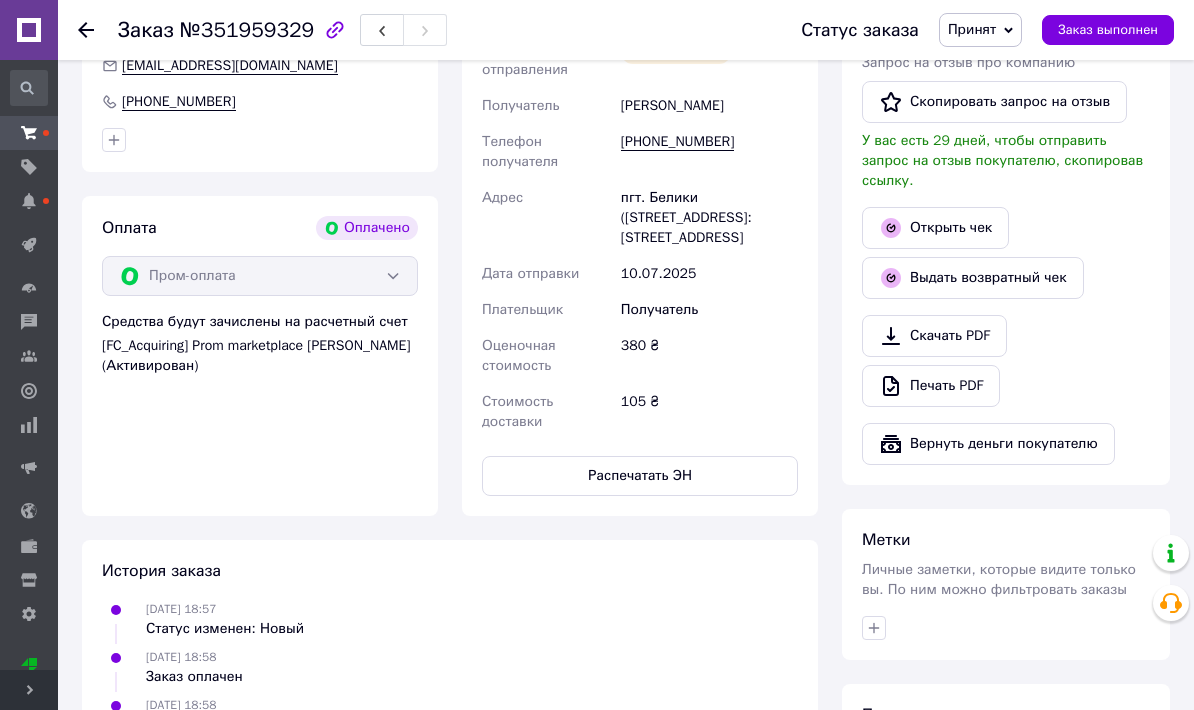 click 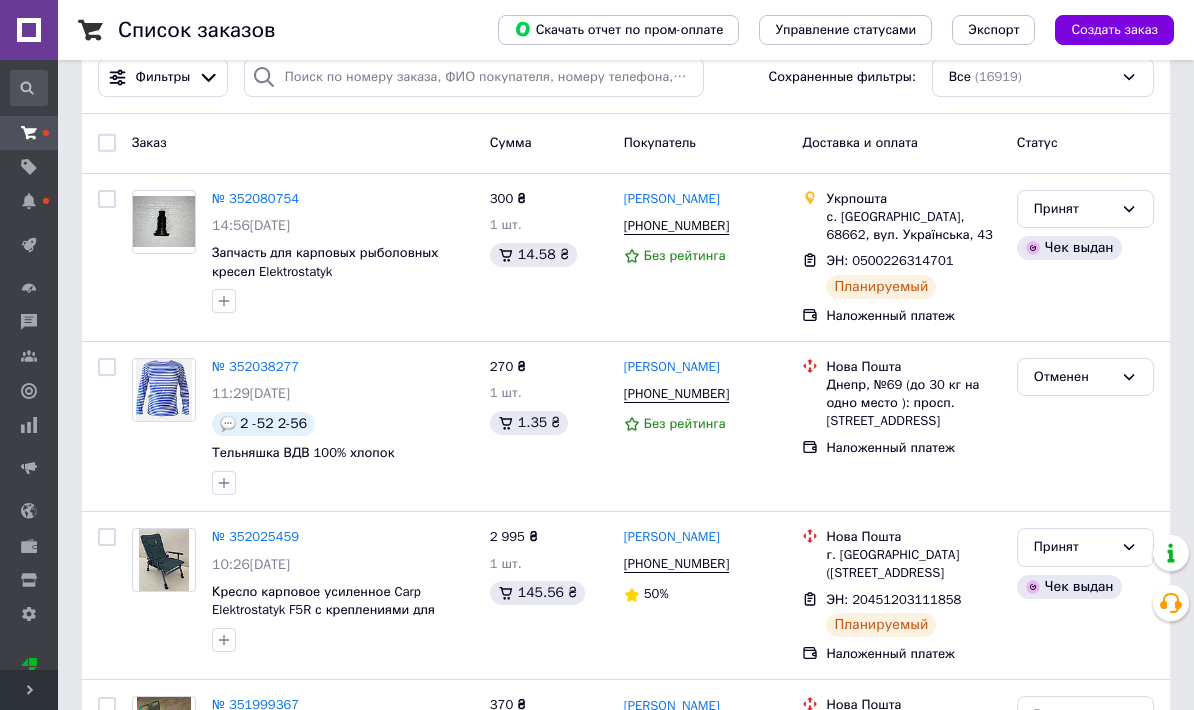 scroll, scrollTop: 0, scrollLeft: 0, axis: both 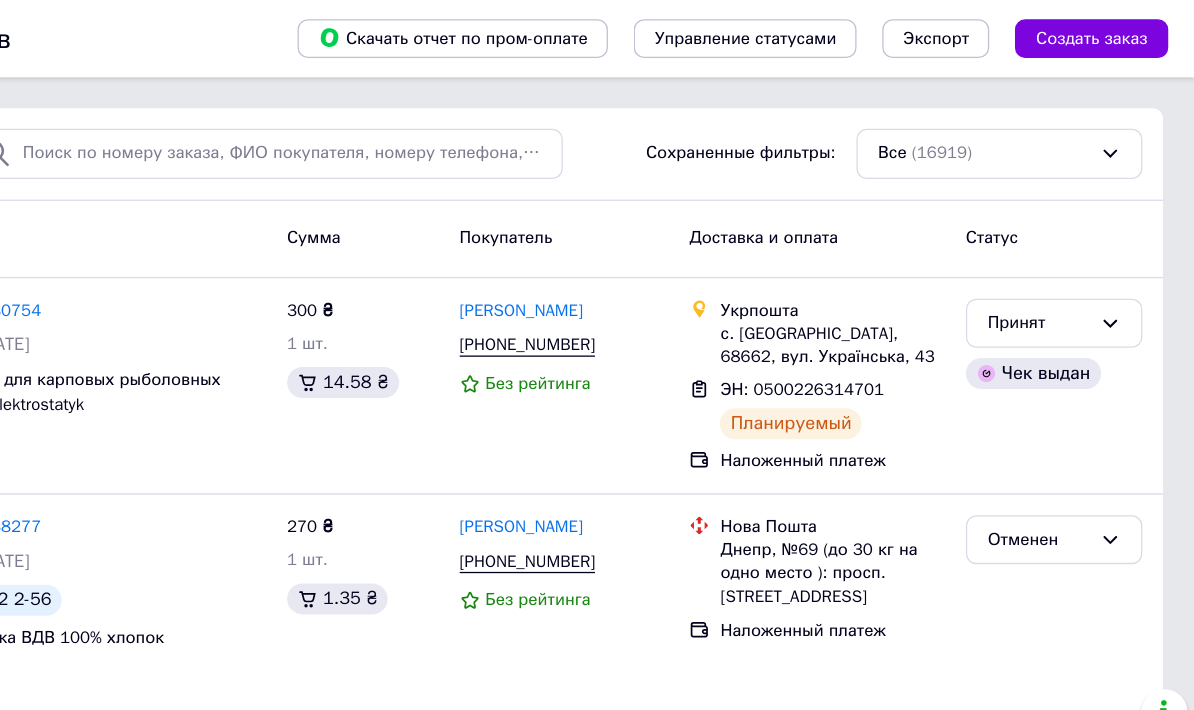 click on "Принят" at bounding box center [1073, 251] 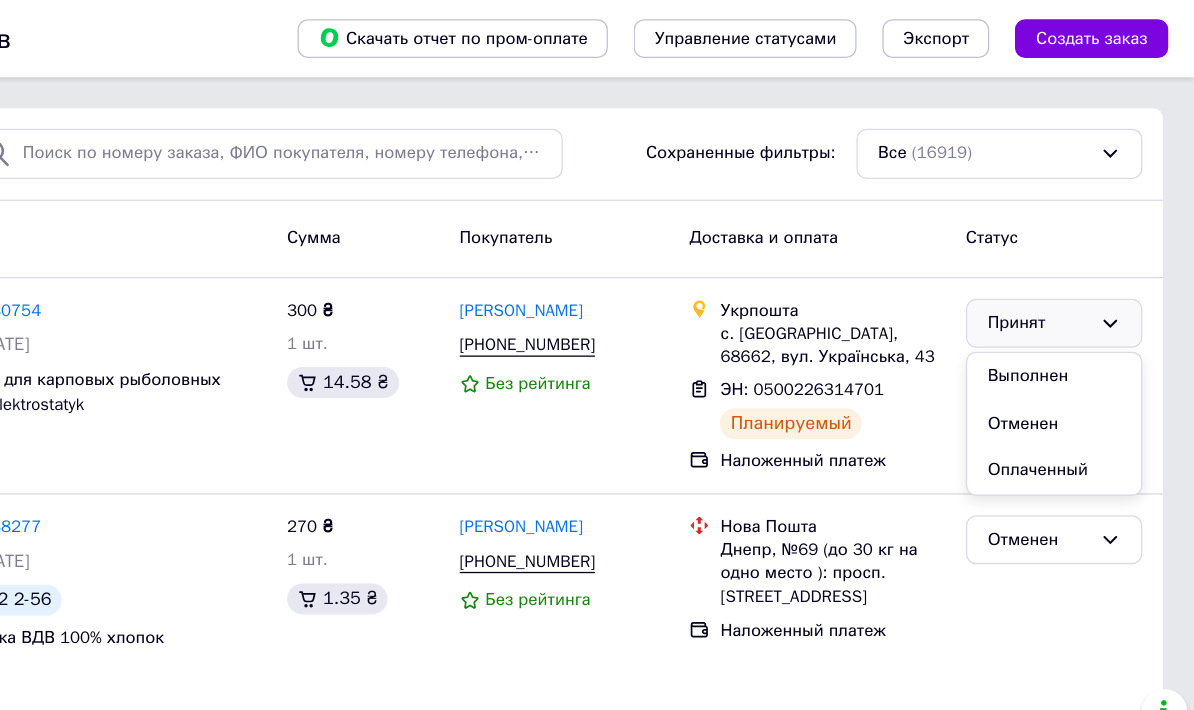 click on "Выполнен" at bounding box center (1085, 292) 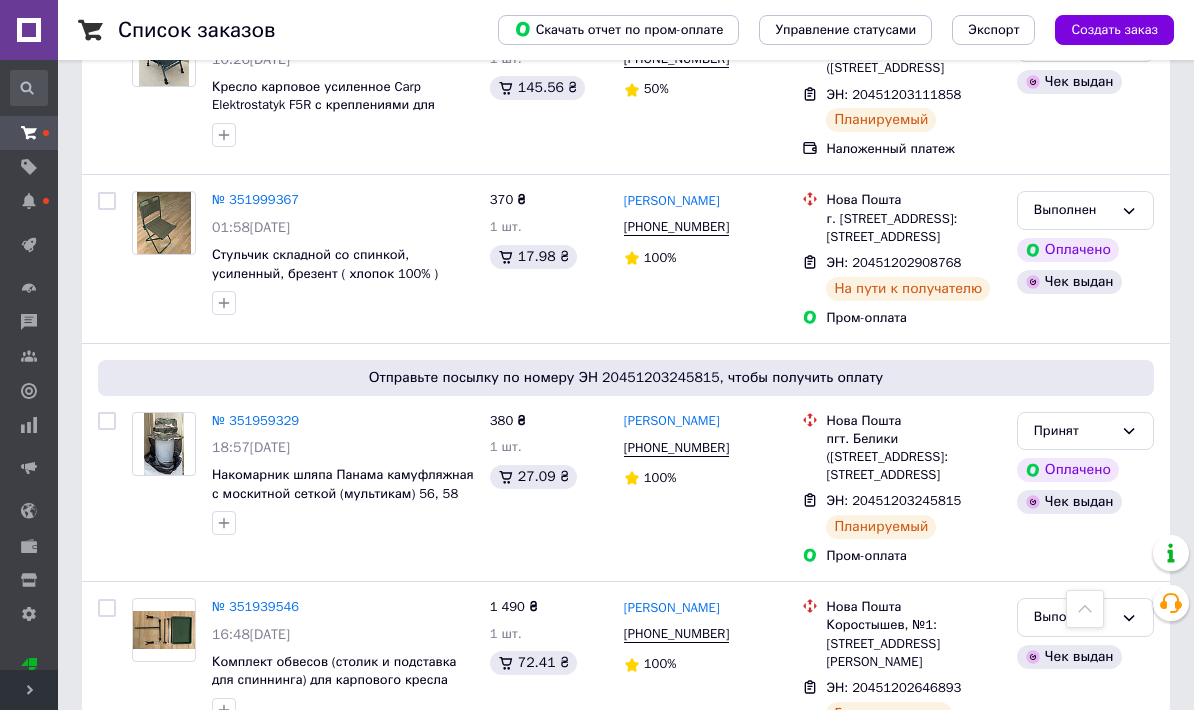 scroll, scrollTop: 526, scrollLeft: 0, axis: vertical 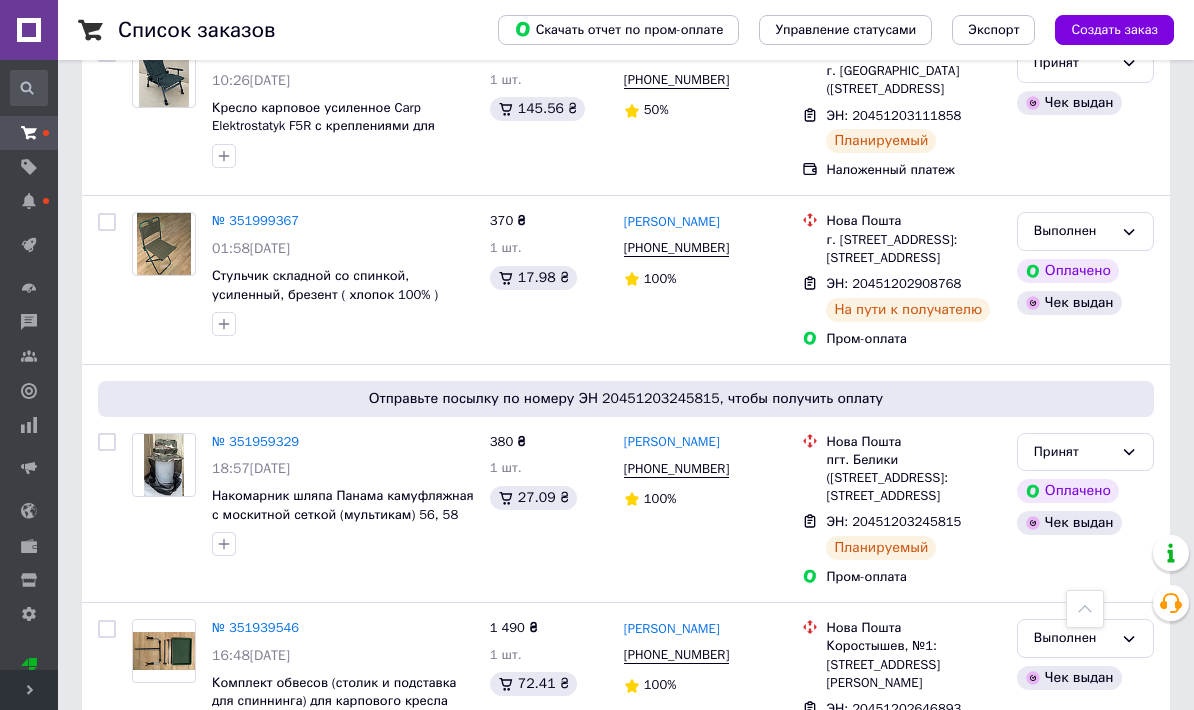 click on "Принят" at bounding box center [1073, 452] 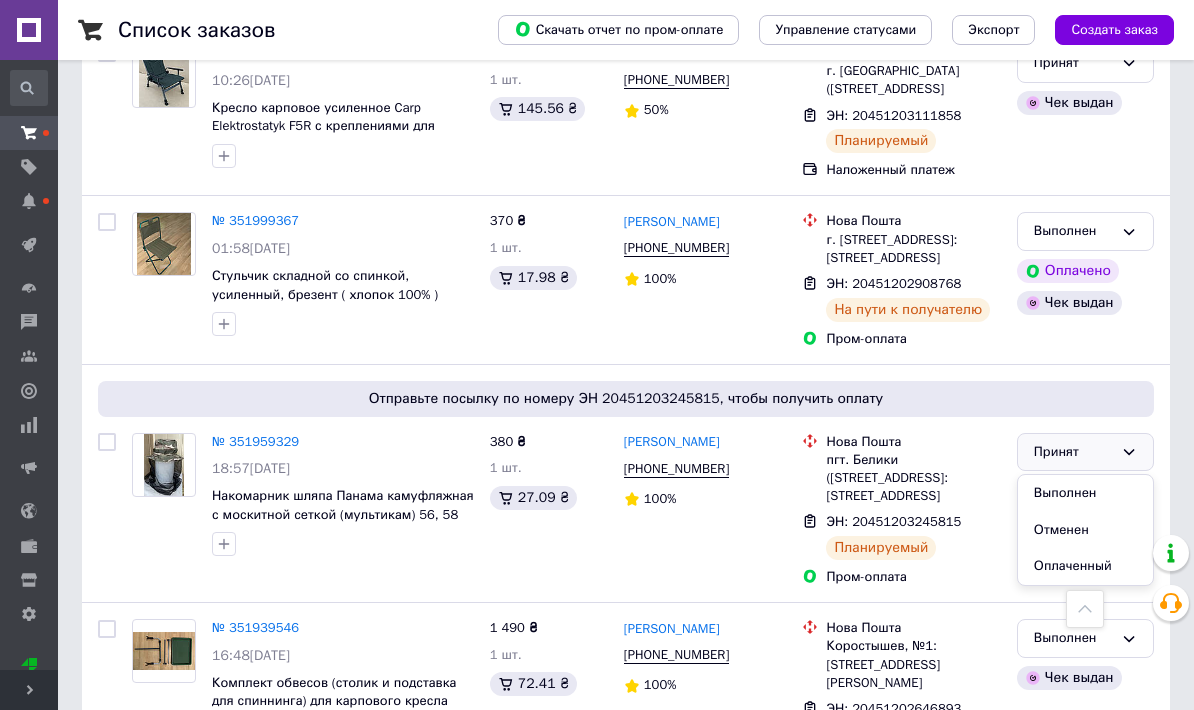 click on "Выполнен" at bounding box center (1085, 493) 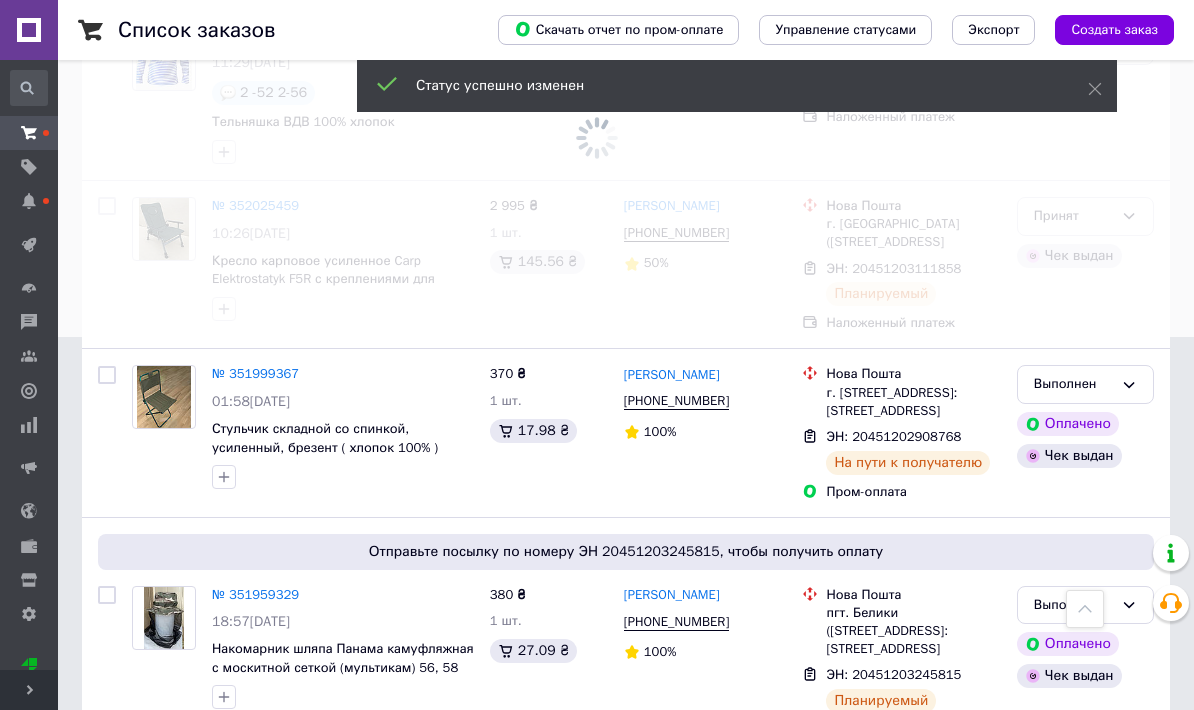 scroll, scrollTop: 242, scrollLeft: 0, axis: vertical 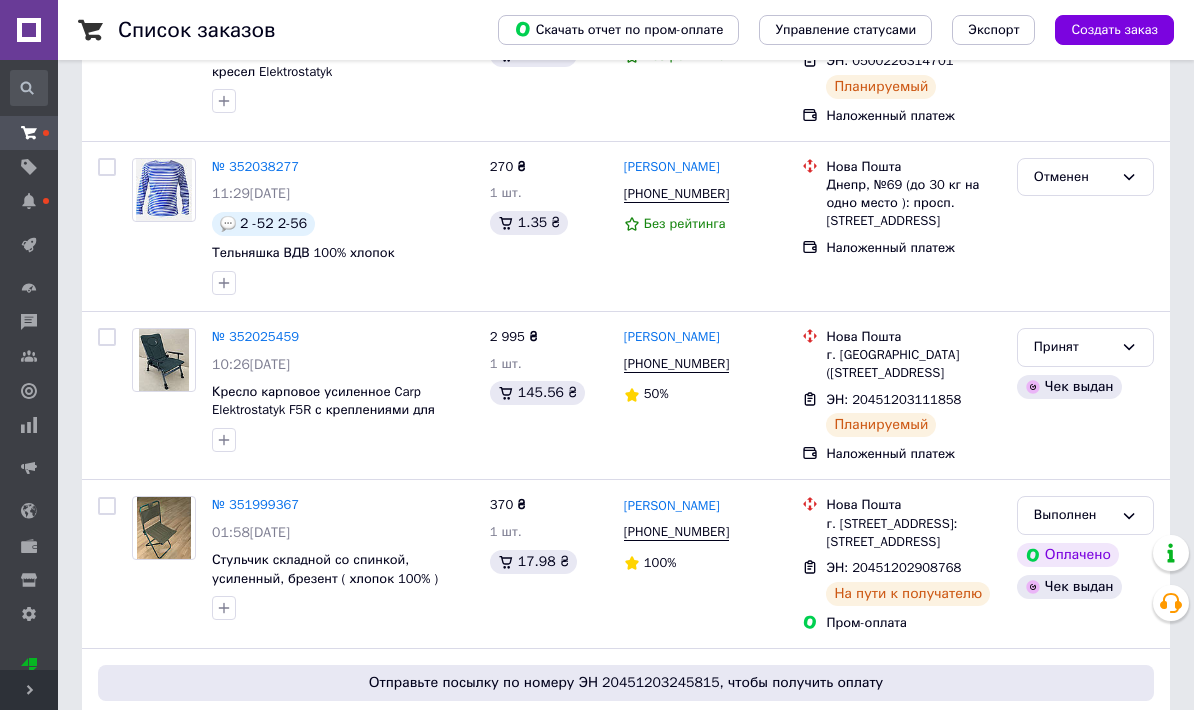 click on "Принят" at bounding box center [1073, 347] 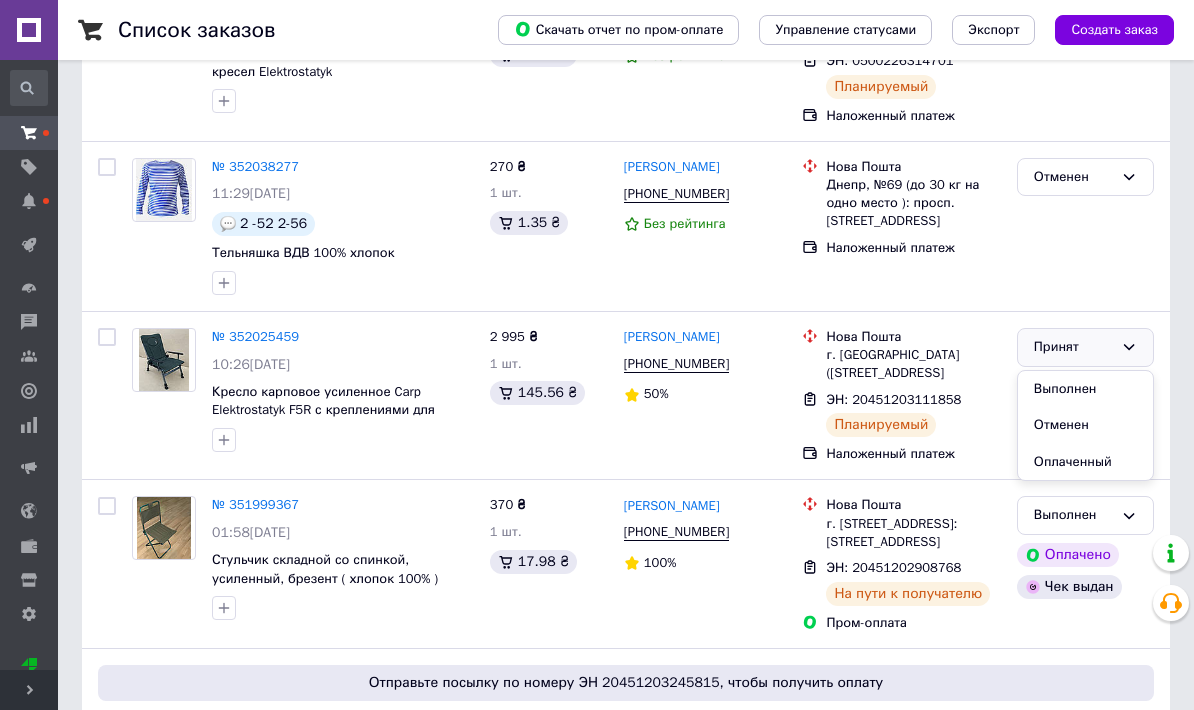 click on "Выполнен" at bounding box center [1085, 389] 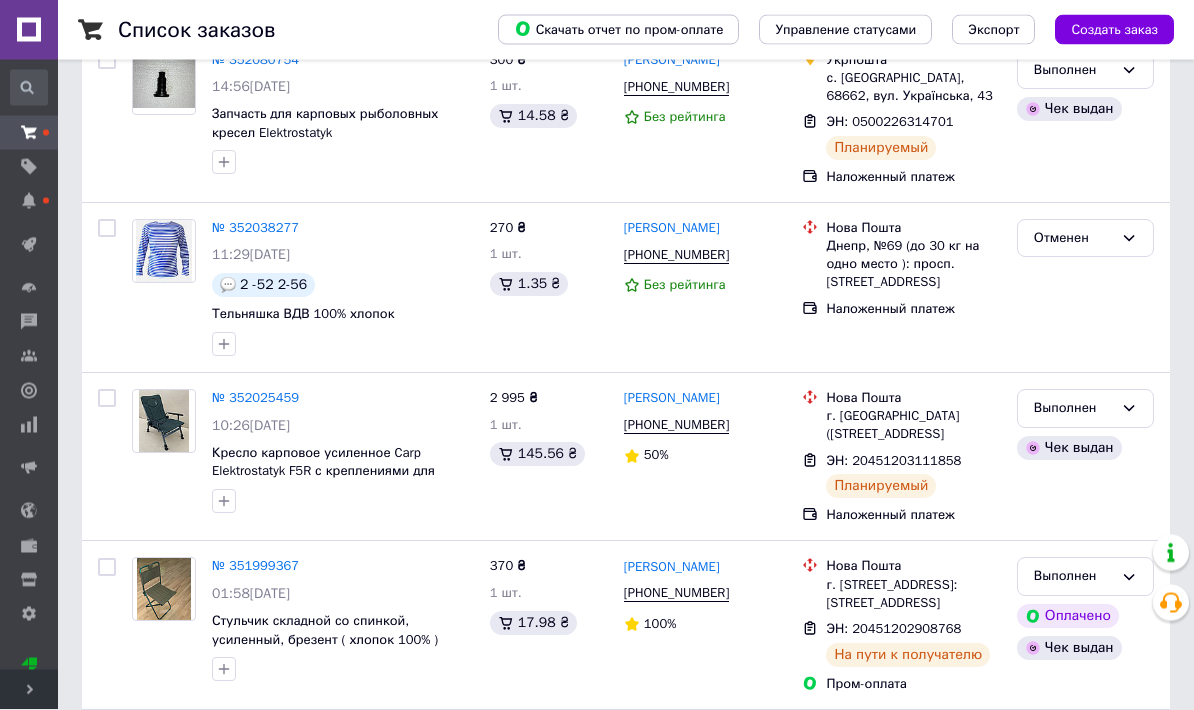 scroll, scrollTop: 174, scrollLeft: 0, axis: vertical 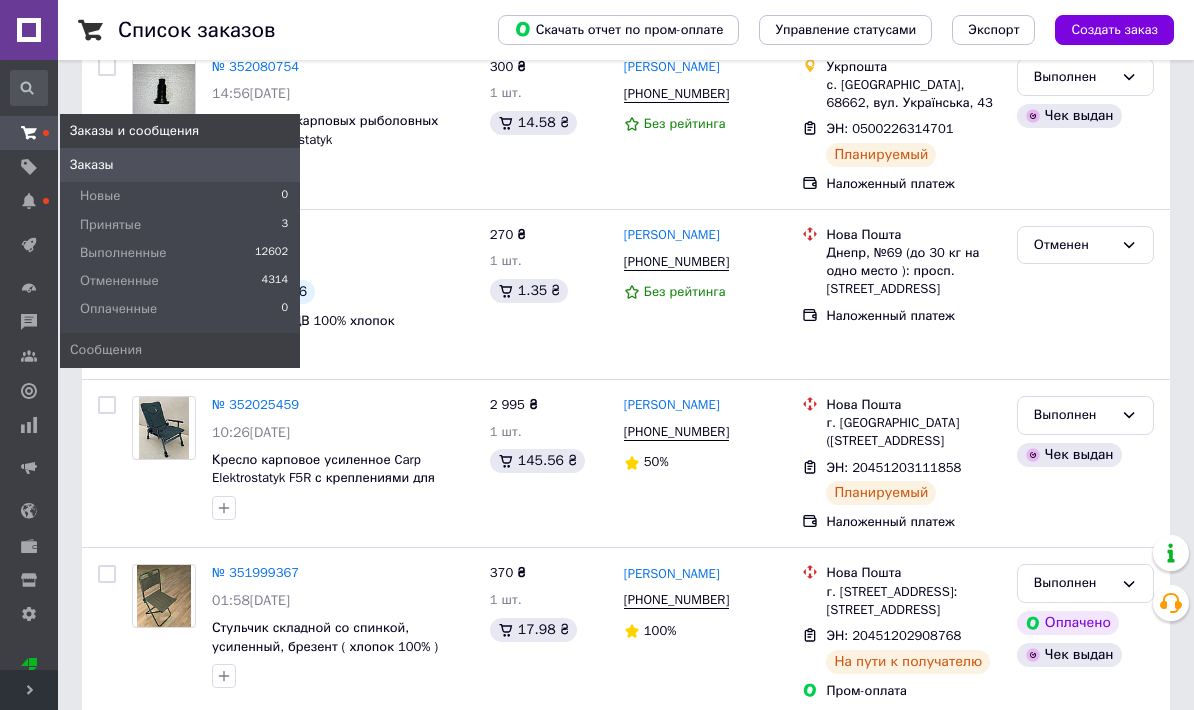 click on "Принятые 3" at bounding box center [180, 225] 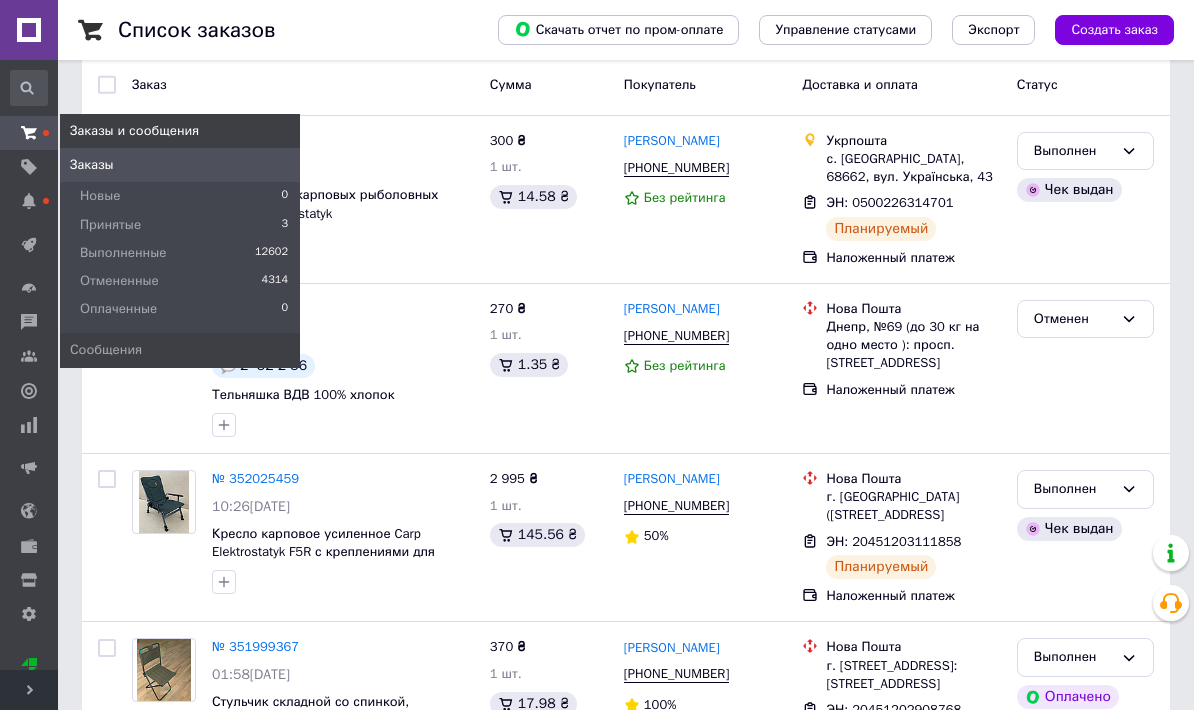 scroll, scrollTop: 0, scrollLeft: 0, axis: both 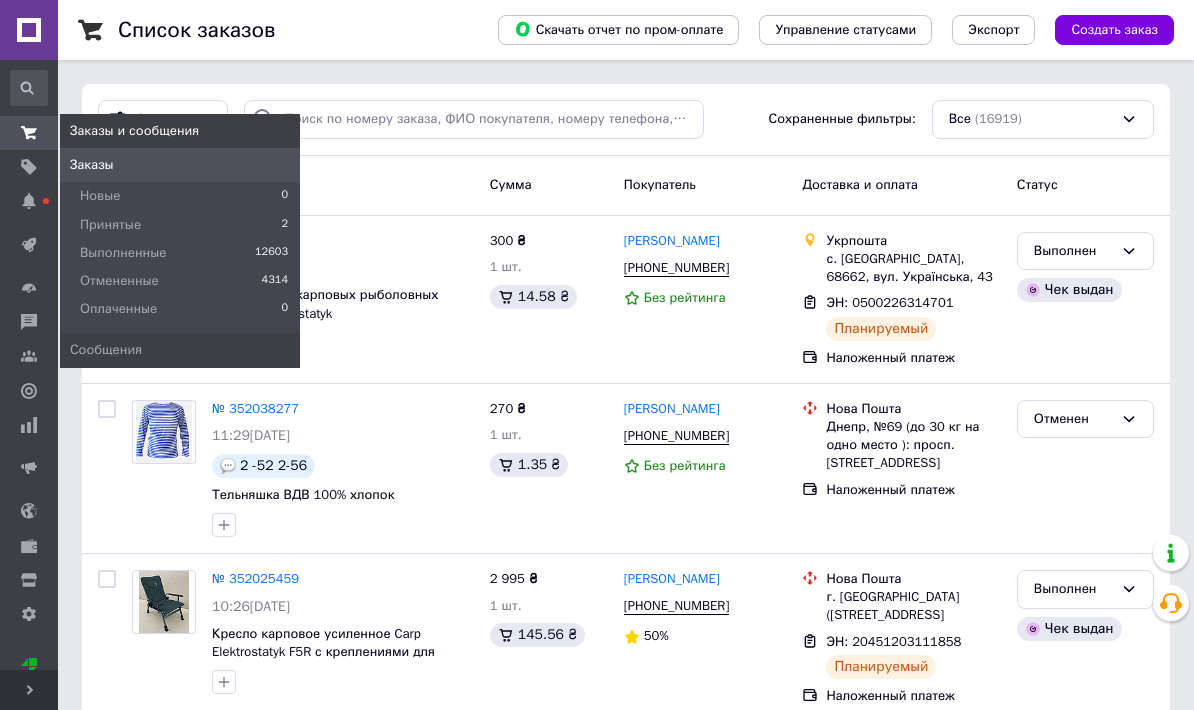 click on "Принятые 2" at bounding box center [180, 225] 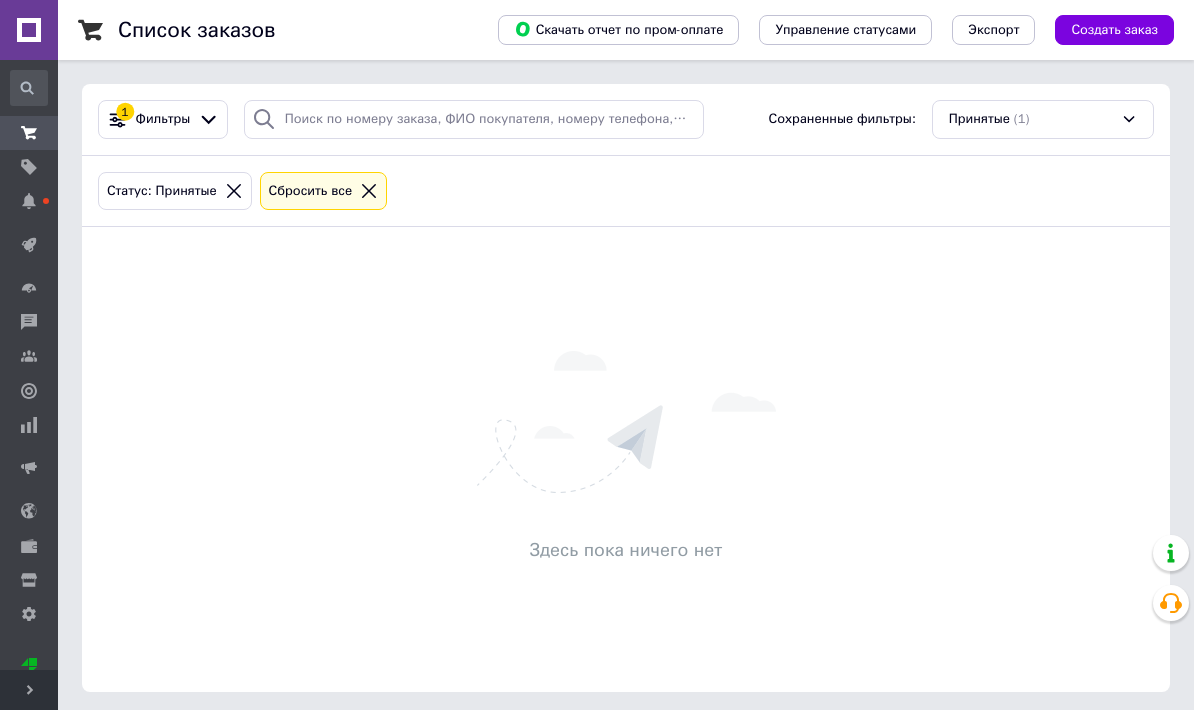 click on "Здесь пока ничего нет" at bounding box center [626, 459] 